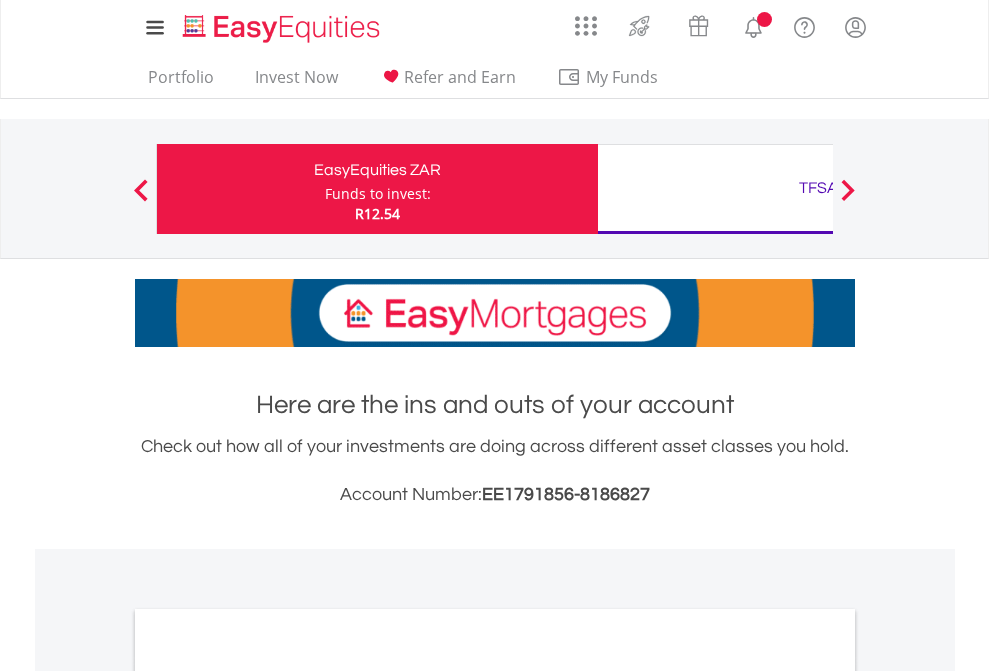 scroll, scrollTop: 0, scrollLeft: 0, axis: both 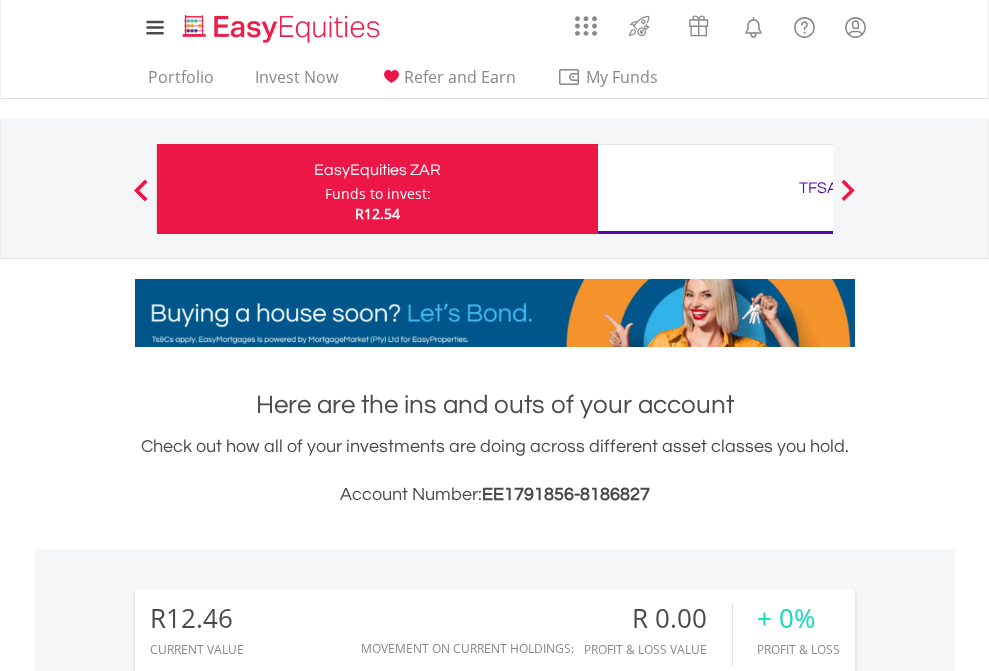 click on "Funds to invest:" at bounding box center (378, 194) 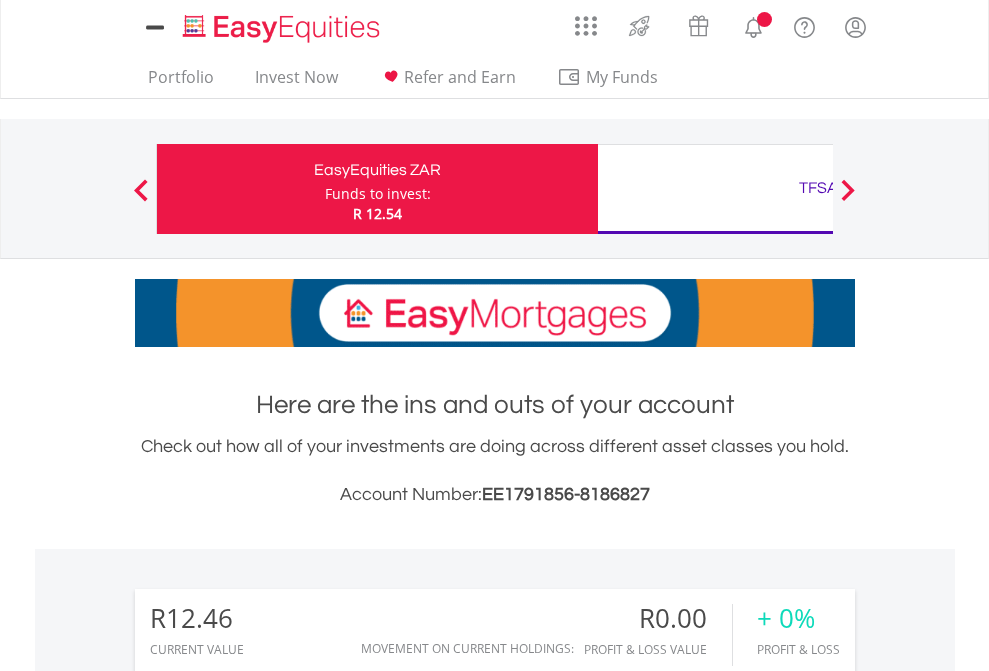 scroll, scrollTop: 0, scrollLeft: 0, axis: both 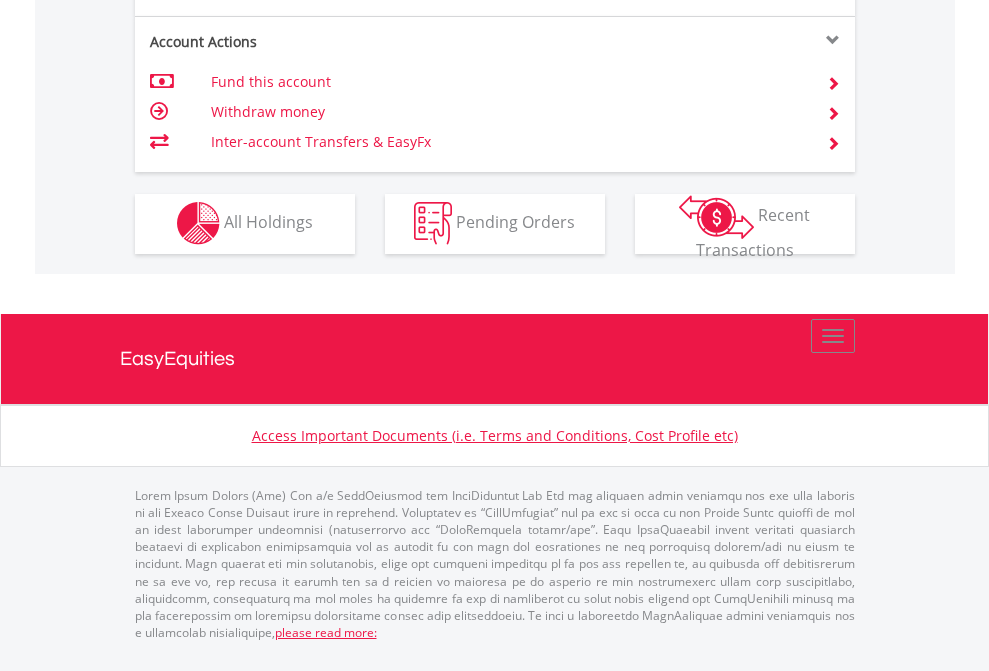 click on "Investment types" at bounding box center [706, -353] 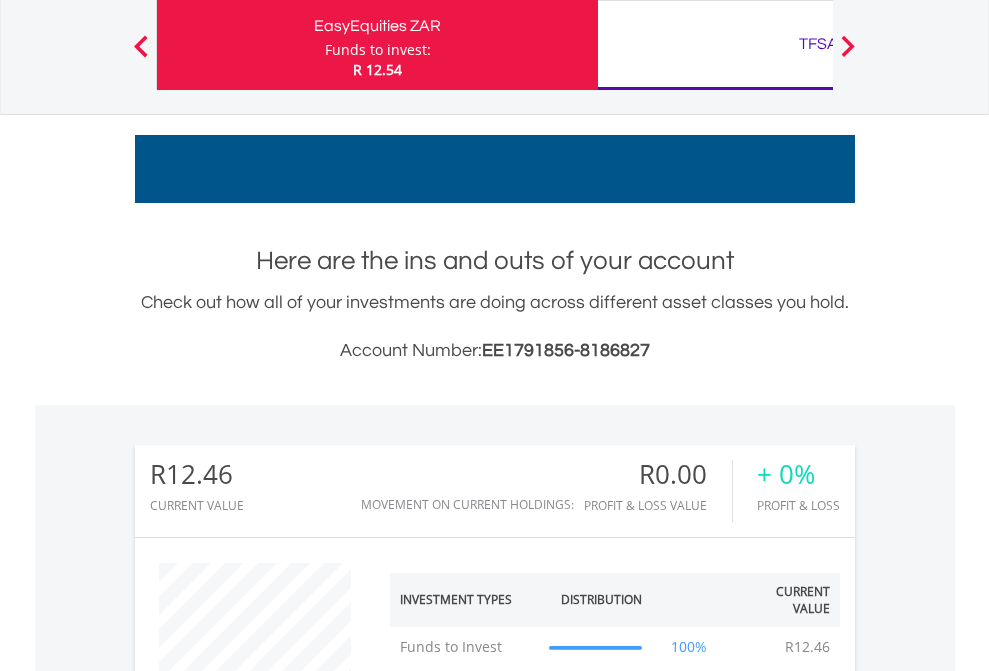 click on "TFSA" at bounding box center (818, 44) 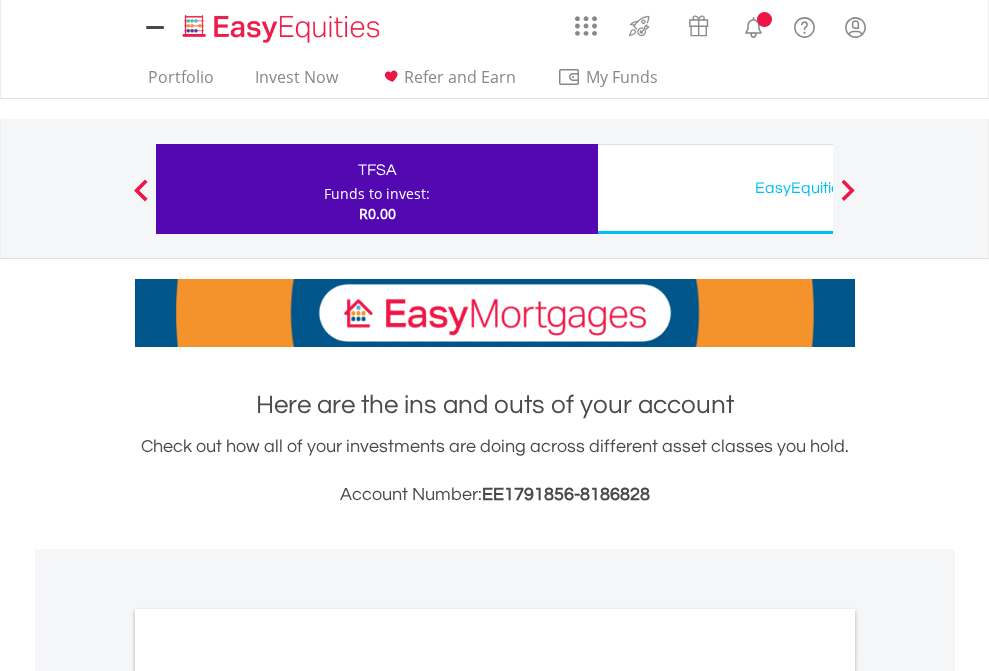 scroll, scrollTop: 0, scrollLeft: 0, axis: both 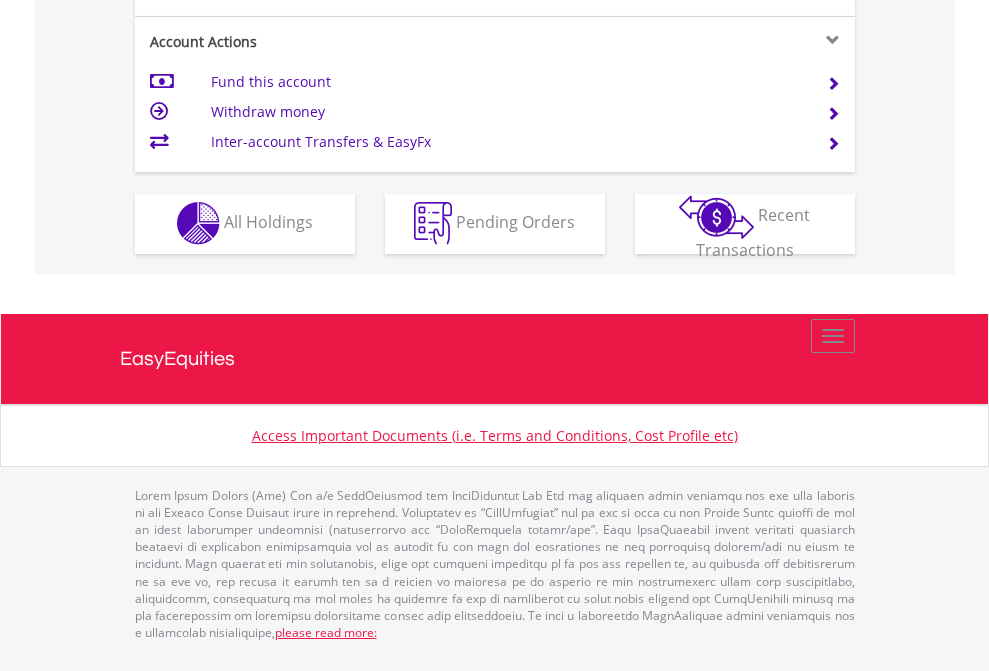 click on "Investment types" at bounding box center (706, -353) 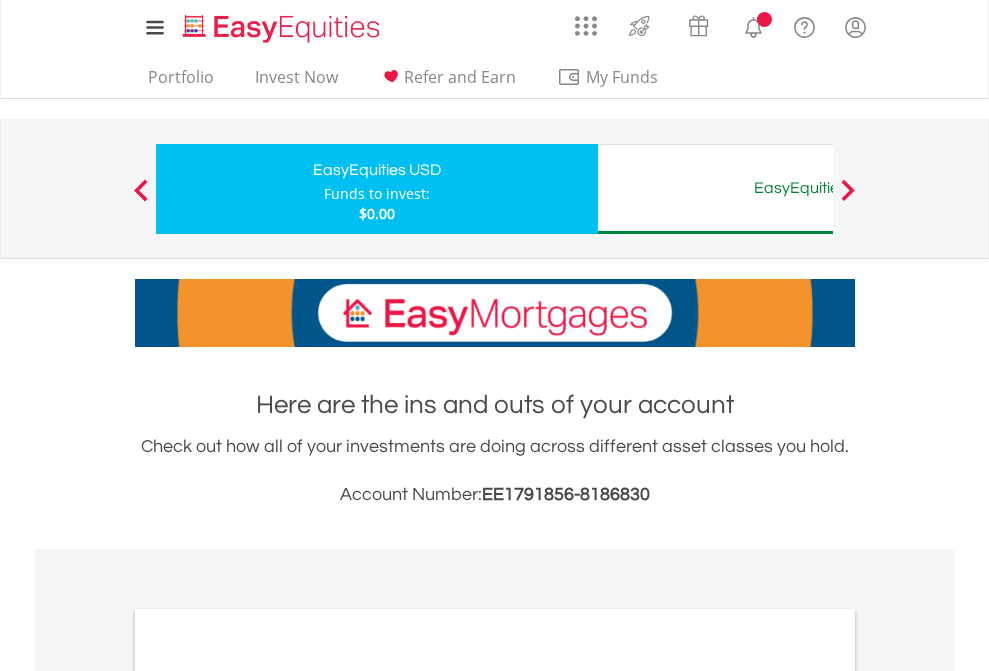 scroll, scrollTop: 0, scrollLeft: 0, axis: both 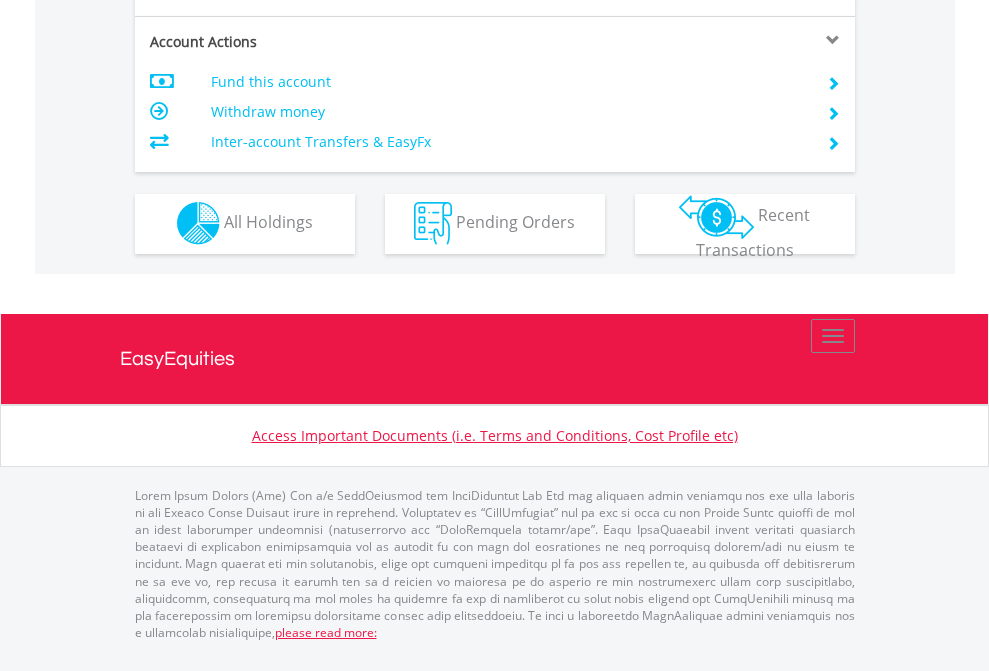 click on "Investment types" at bounding box center [706, -353] 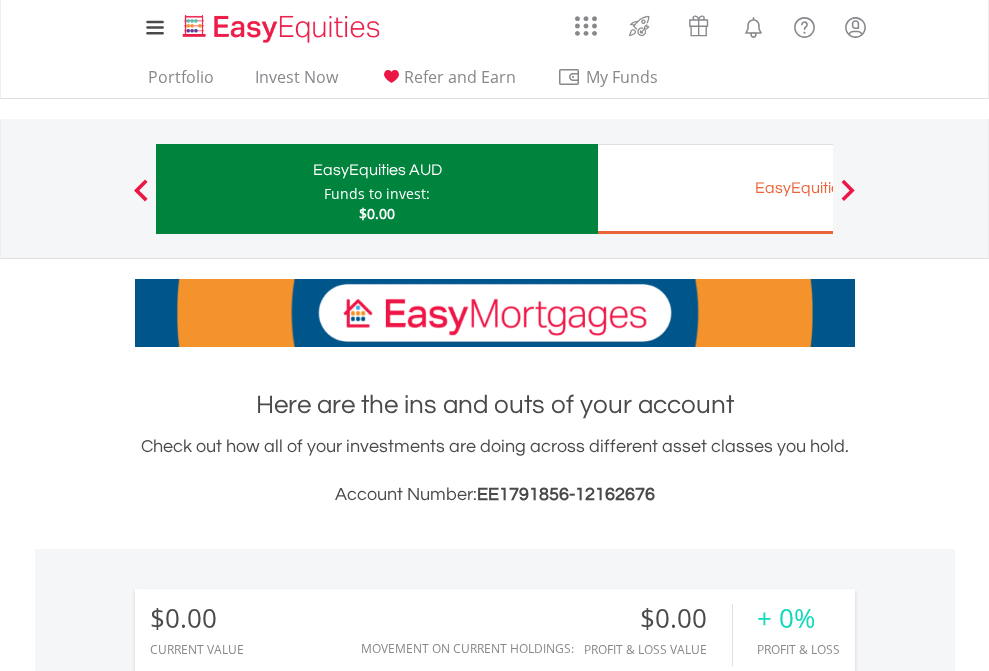 scroll, scrollTop: 671, scrollLeft: 0, axis: vertical 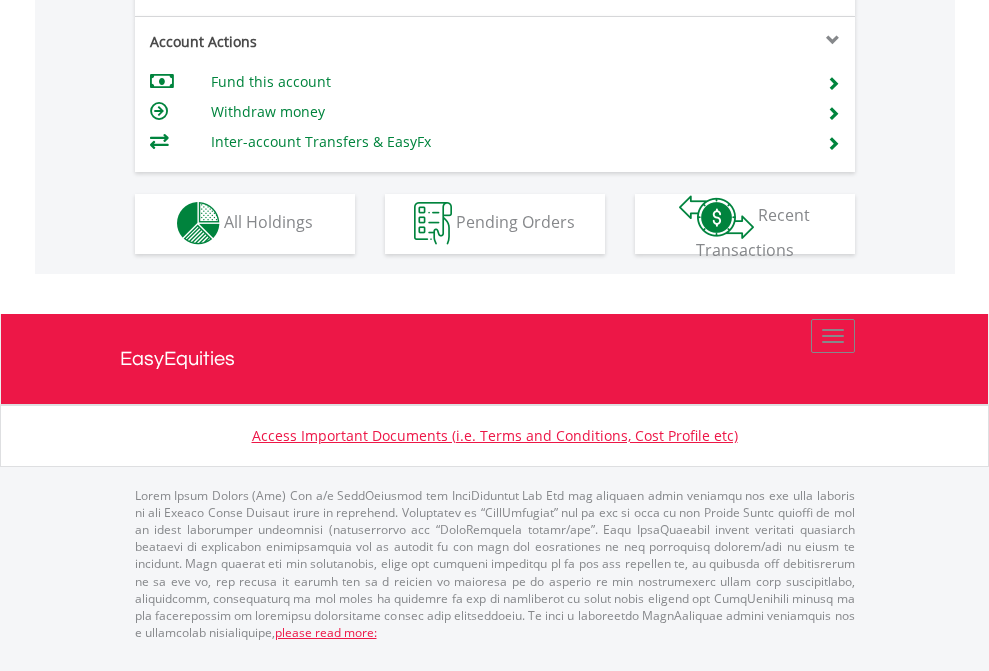 click on "Investment types" at bounding box center [706, -353] 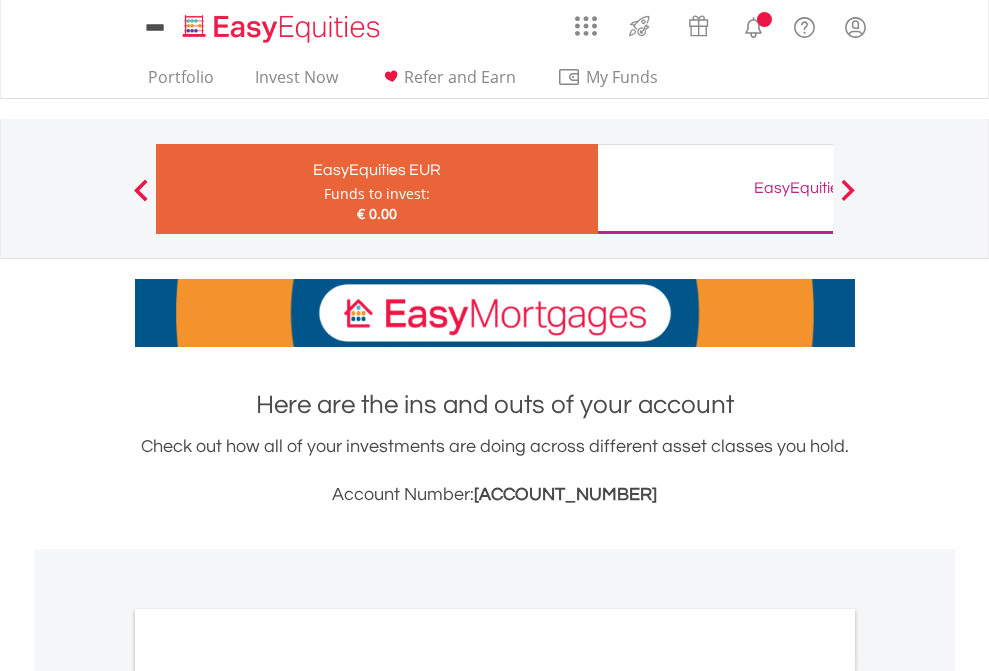 scroll, scrollTop: 0, scrollLeft: 0, axis: both 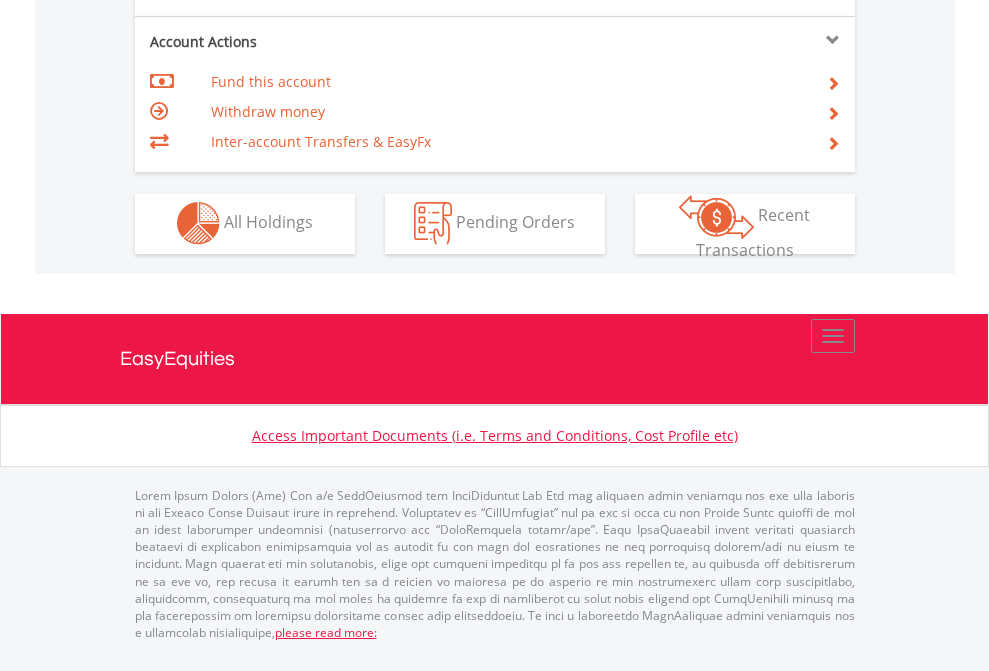 click on "Investment types" at bounding box center (706, -353) 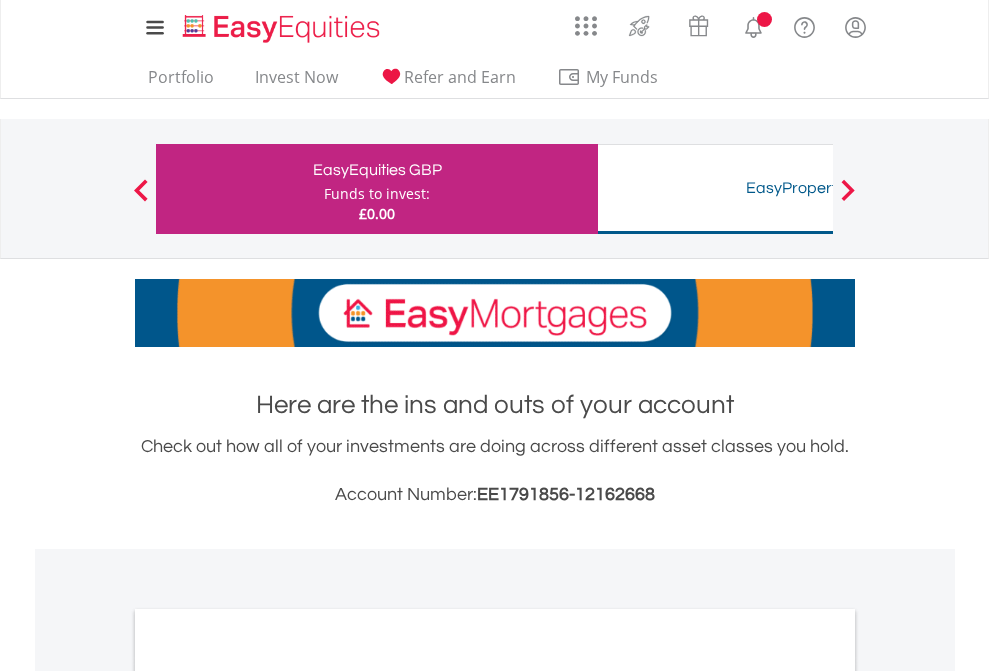 scroll, scrollTop: 0, scrollLeft: 0, axis: both 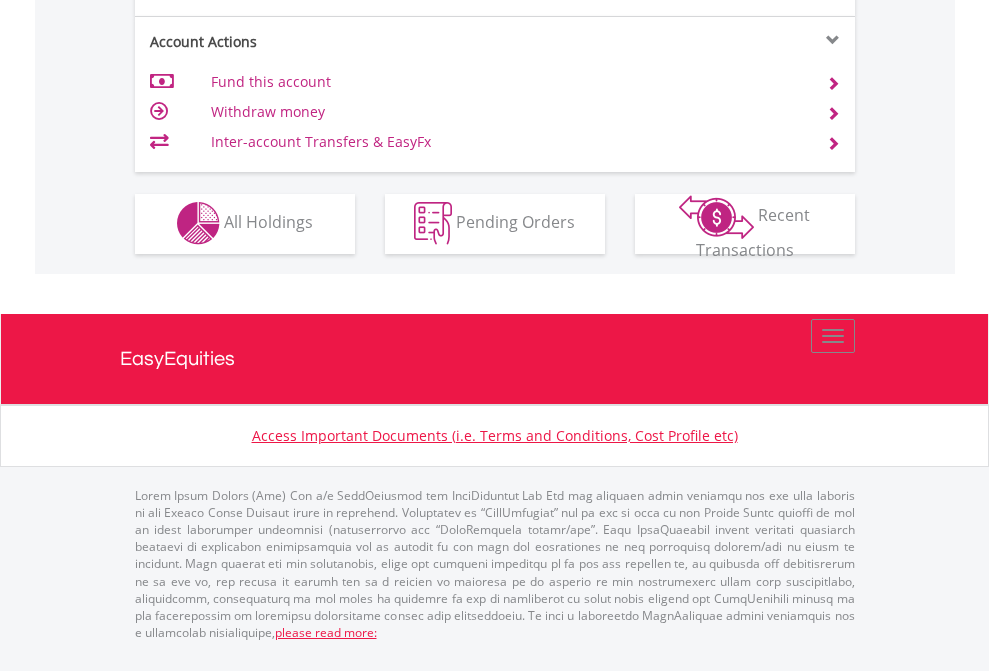 click on "Investment types" at bounding box center (706, -353) 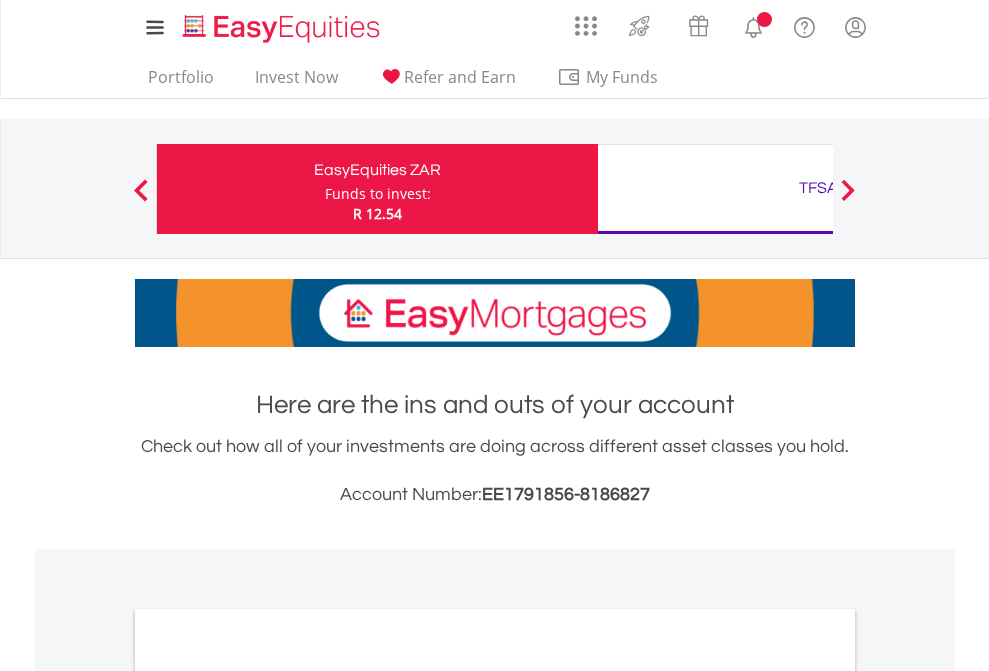 scroll, scrollTop: 0, scrollLeft: 0, axis: both 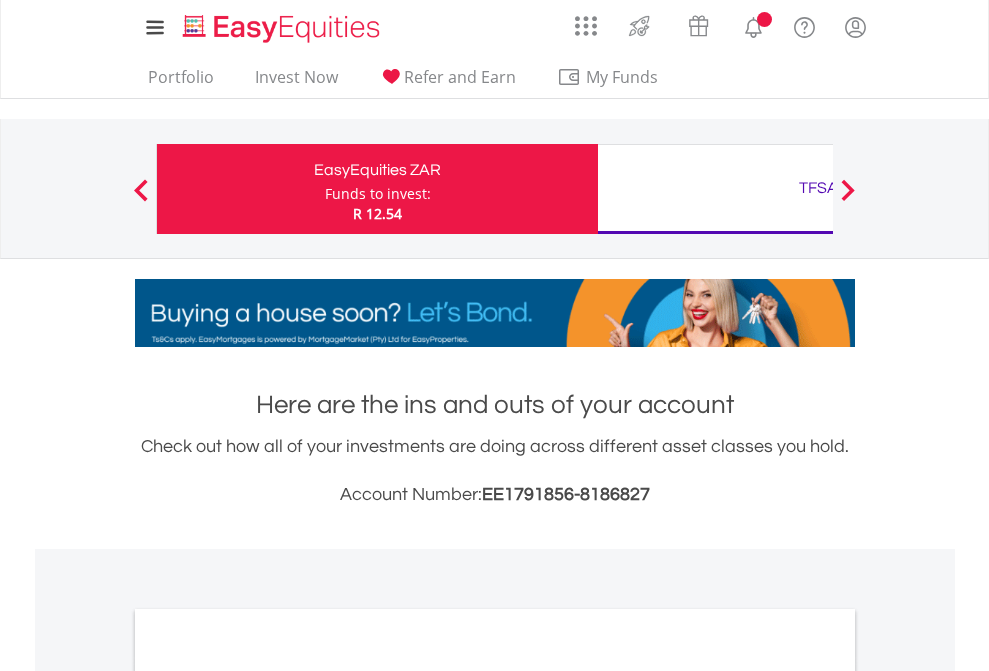 click on "All Holdings" at bounding box center [268, 1096] 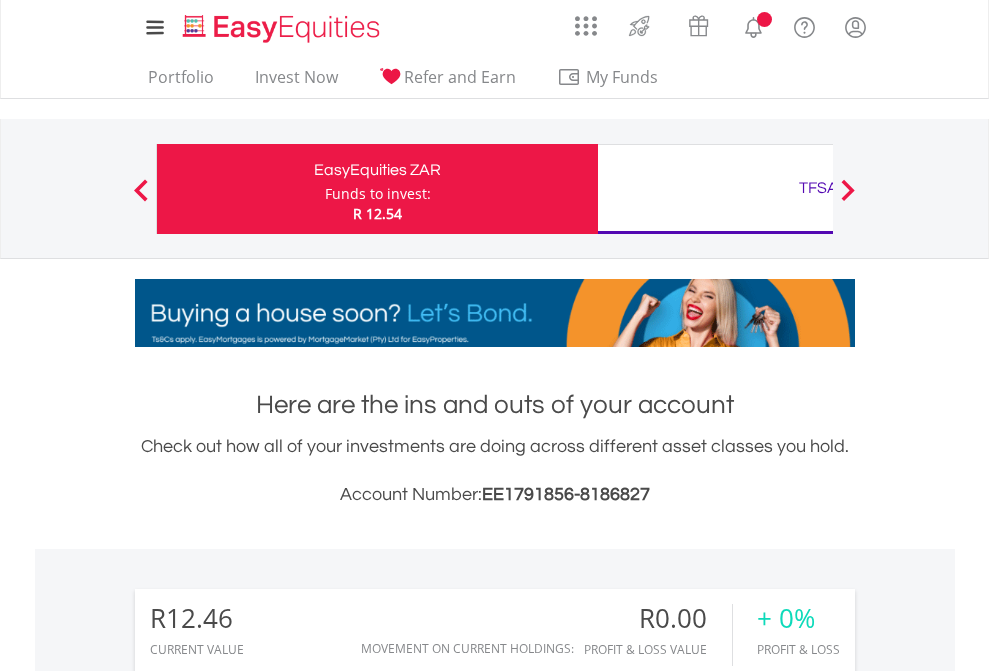 scroll, scrollTop: 1486, scrollLeft: 0, axis: vertical 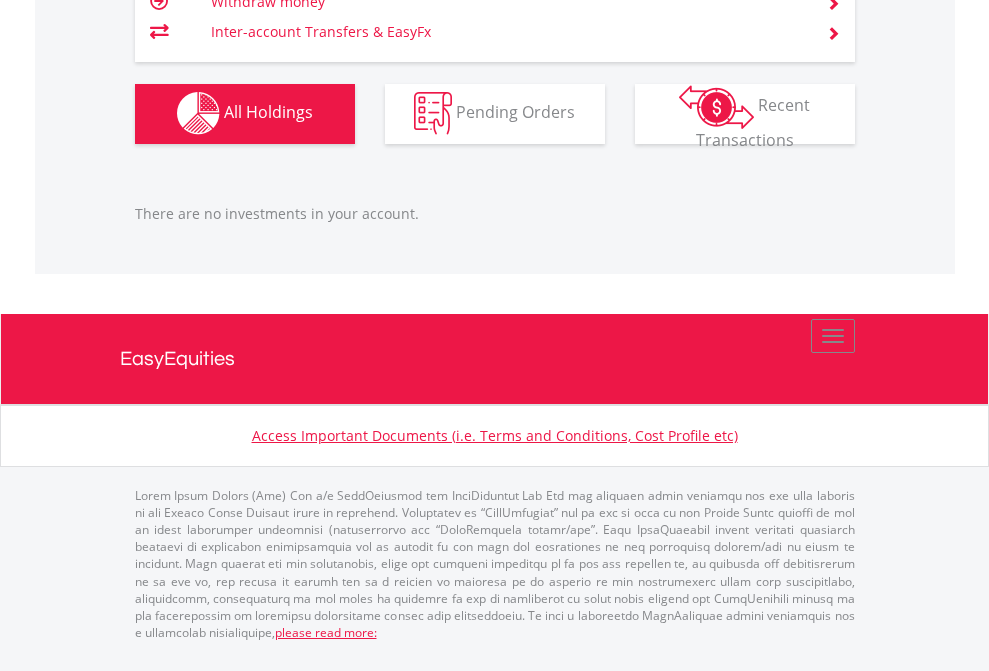 click on "TFSA" at bounding box center (818, -1142) 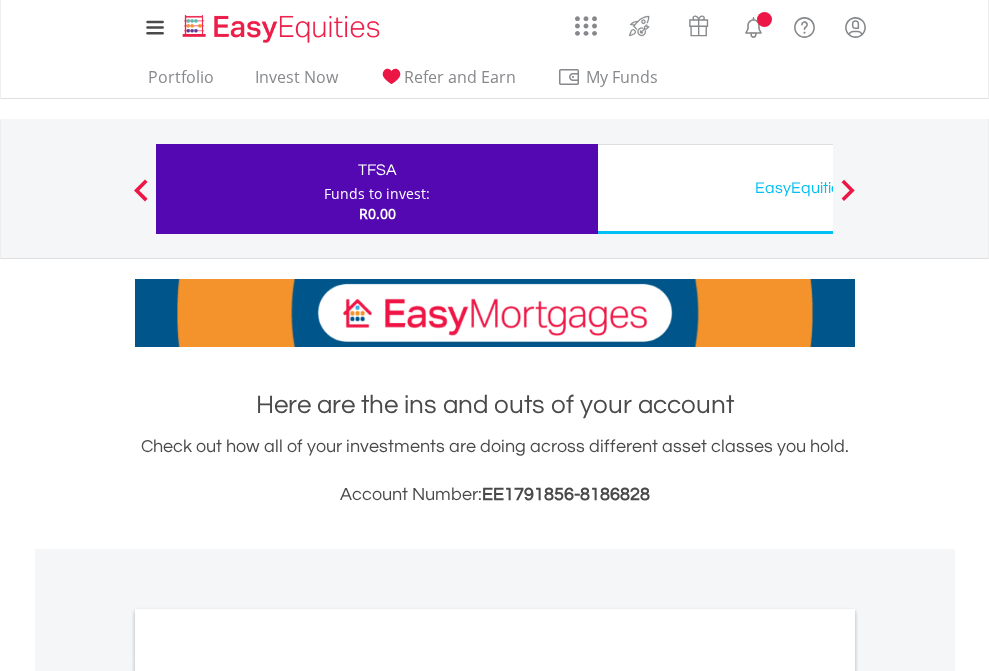 scroll, scrollTop: 0, scrollLeft: 0, axis: both 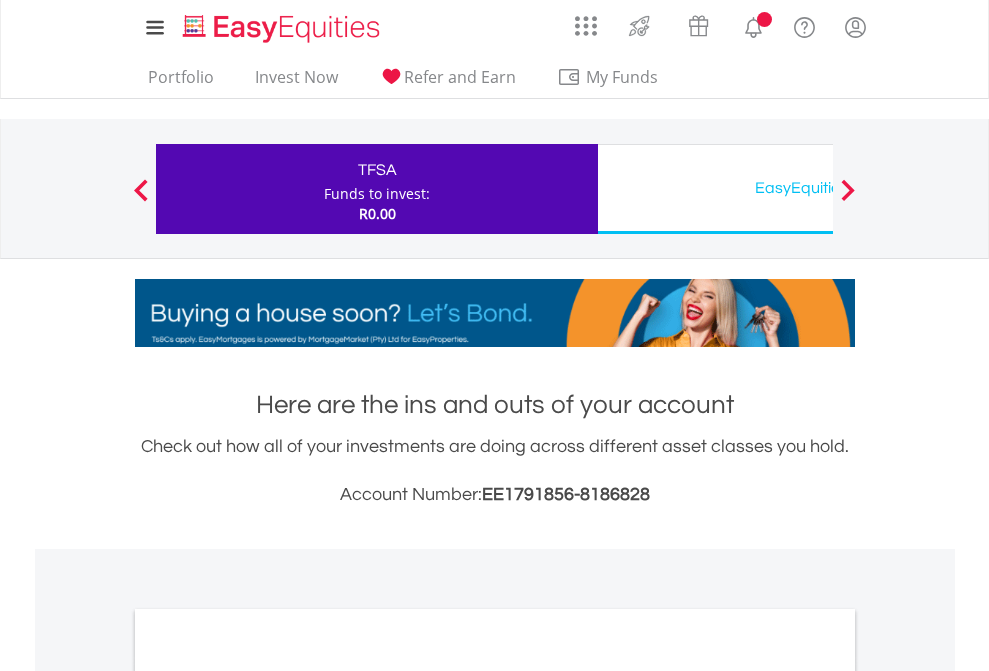 click on "All Holdings" at bounding box center (268, 1096) 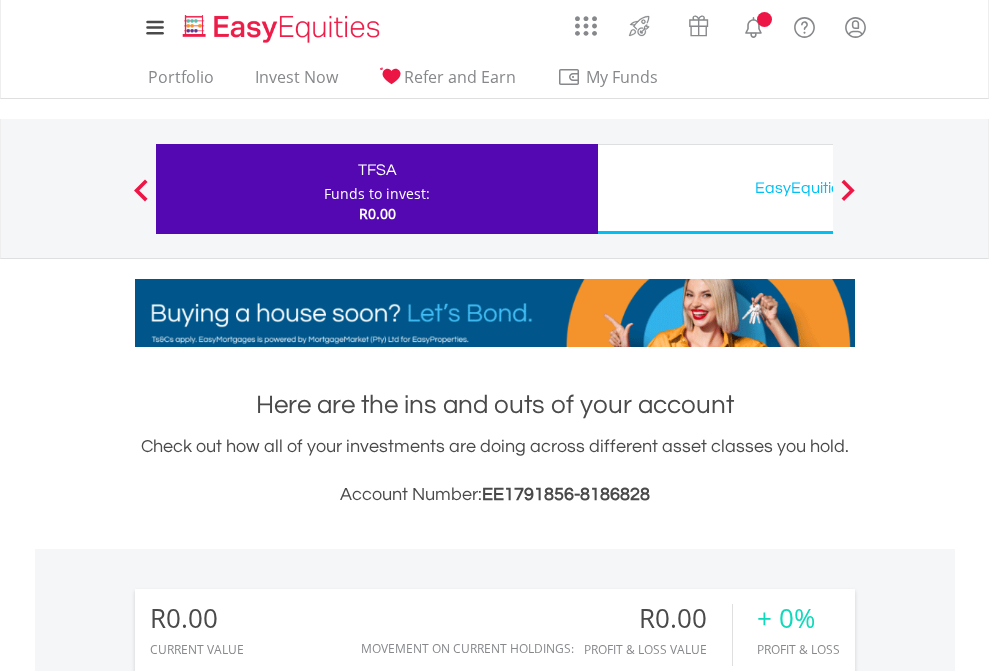 scroll, scrollTop: 1202, scrollLeft: 0, axis: vertical 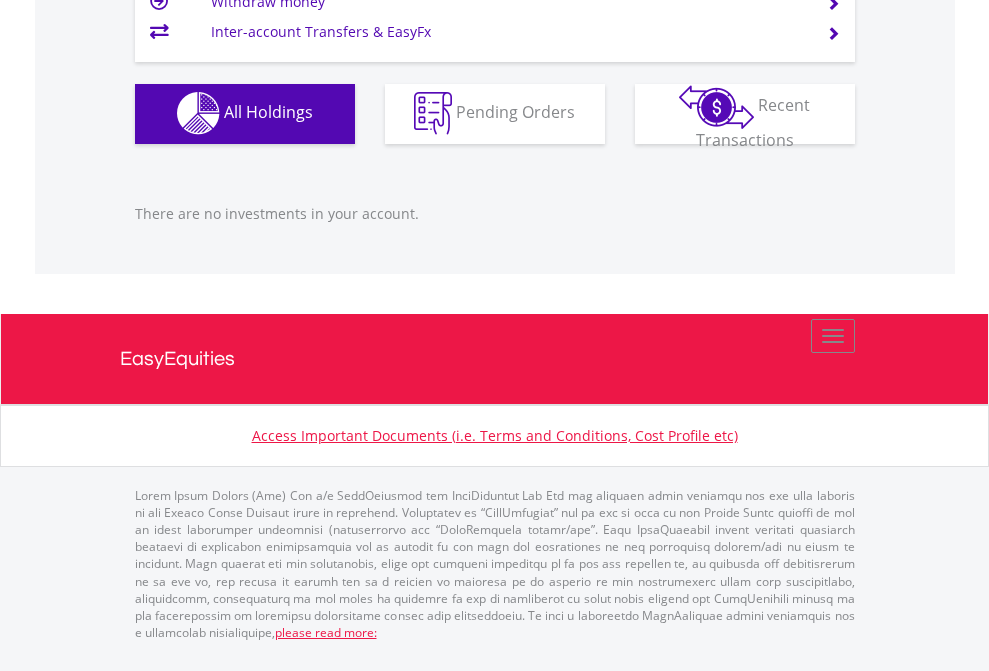 click on "EasyEquities USD" at bounding box center [818, -1142] 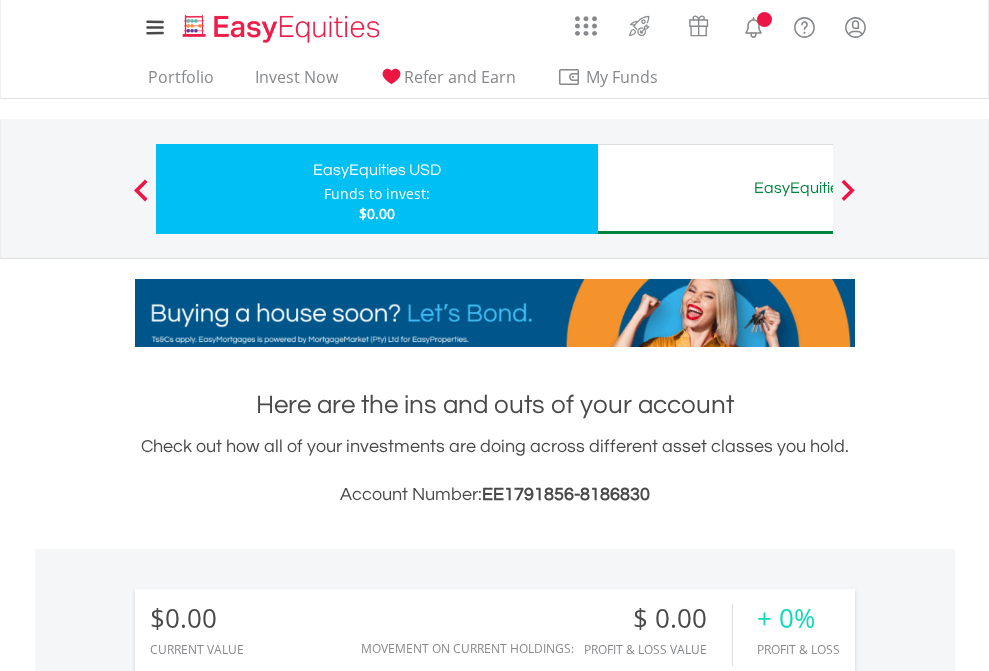 click on "All Holdings" at bounding box center (268, 1442) 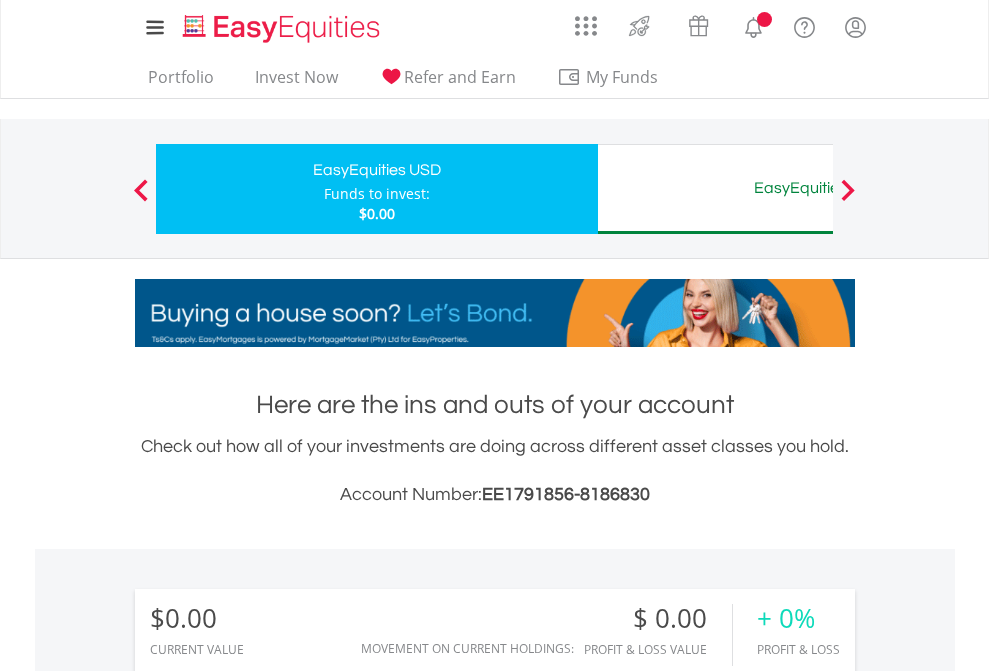 scroll, scrollTop: 1486, scrollLeft: 0, axis: vertical 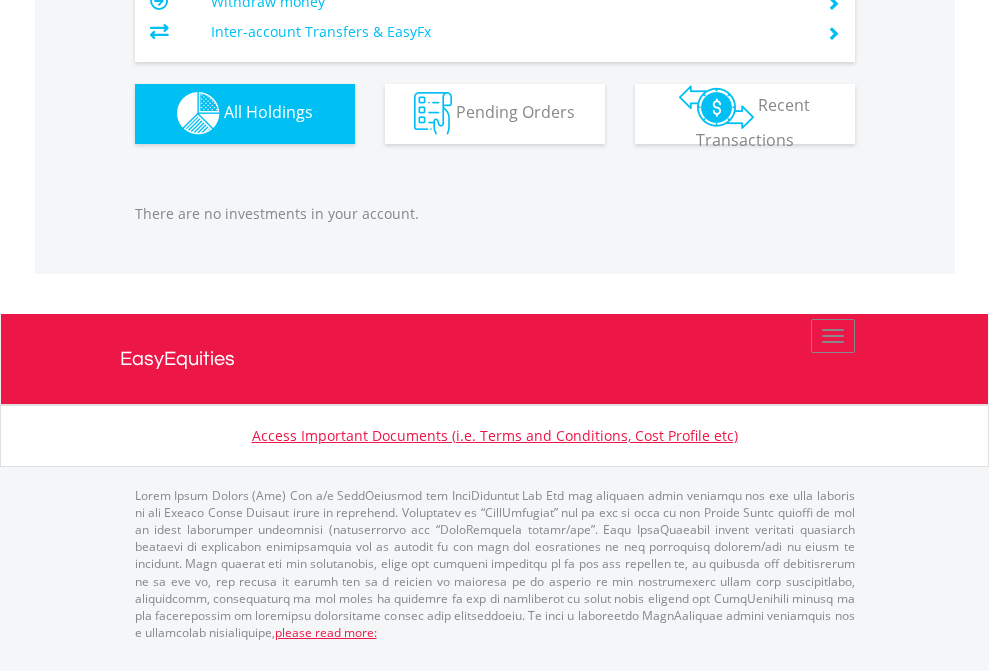 click on "EasyEquities AUD" at bounding box center [818, -1142] 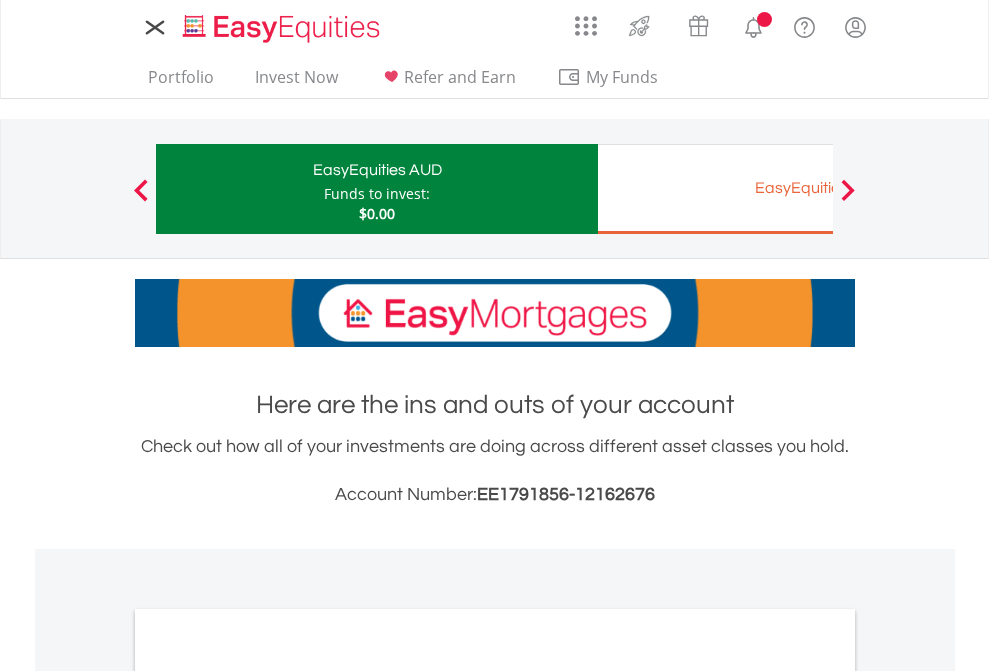 scroll, scrollTop: 0, scrollLeft: 0, axis: both 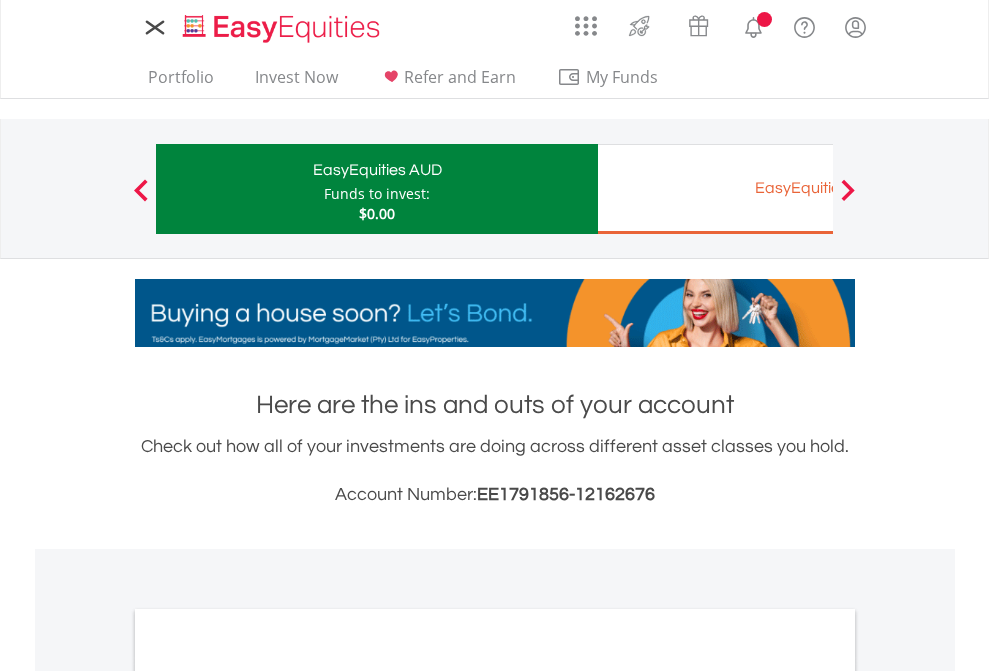 click on "All Holdings" at bounding box center [268, 1096] 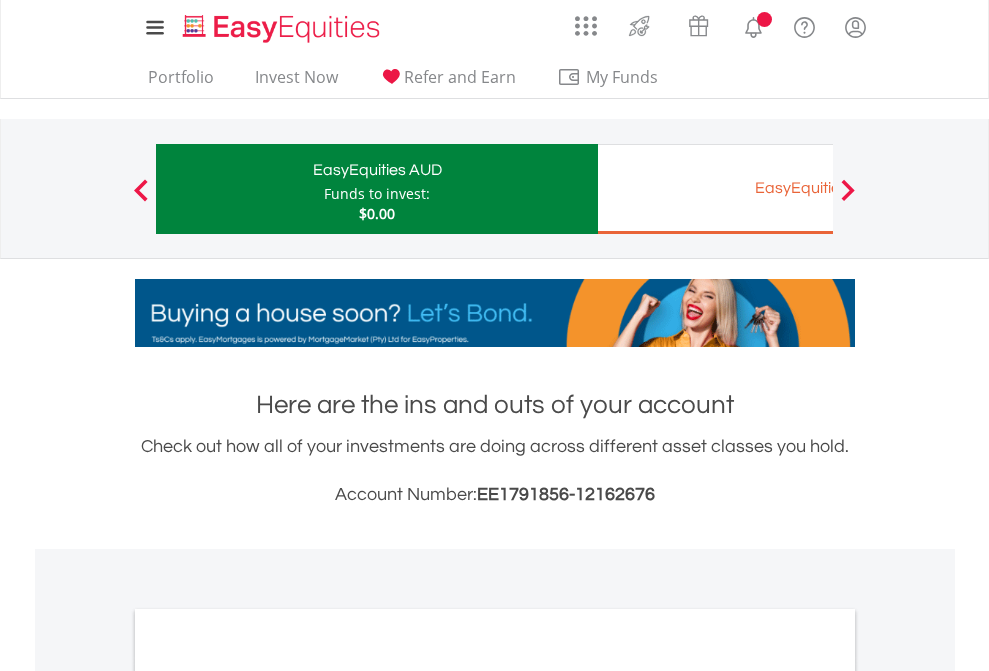 scroll, scrollTop: 1202, scrollLeft: 0, axis: vertical 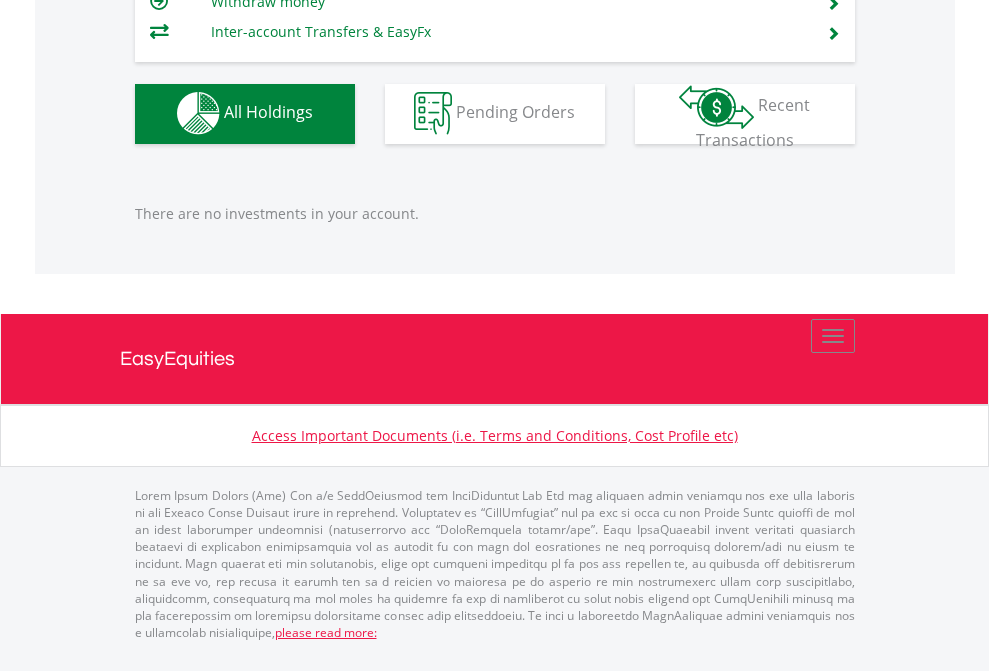 click on "EasyEquities EUR" at bounding box center [818, -1142] 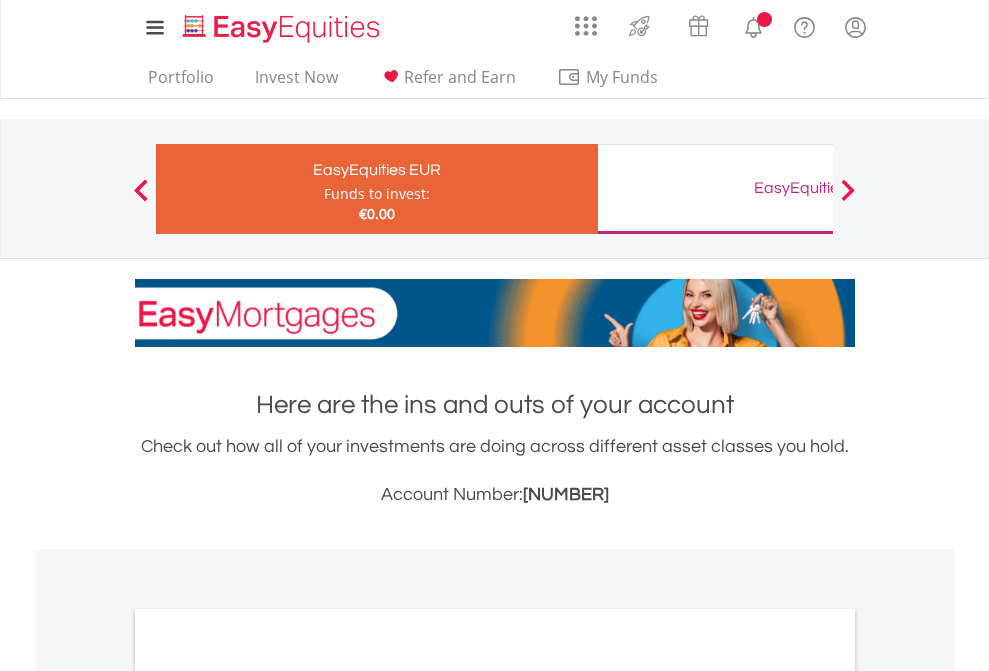 click on "All Holdings" at bounding box center [268, 1096] 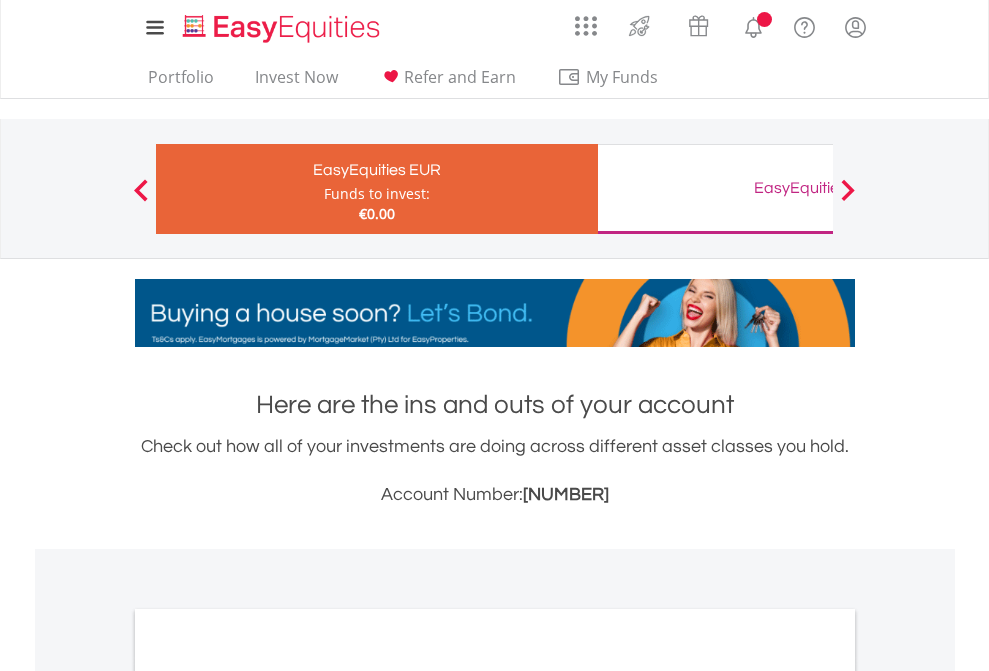 scroll, scrollTop: 1202, scrollLeft: 0, axis: vertical 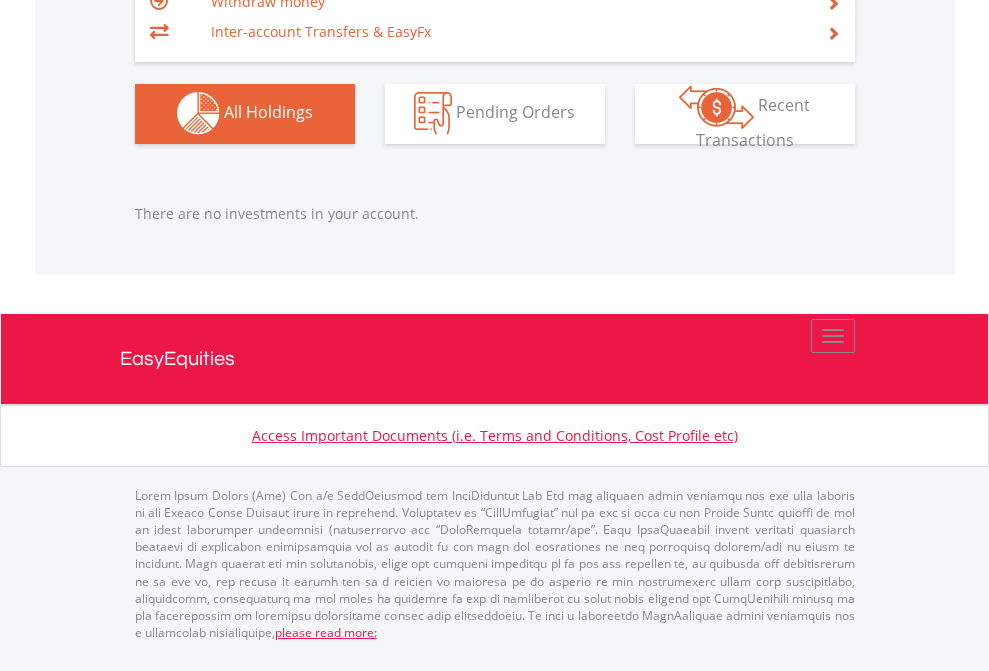 click on "EasyEquities GBP" at bounding box center [818, -1142] 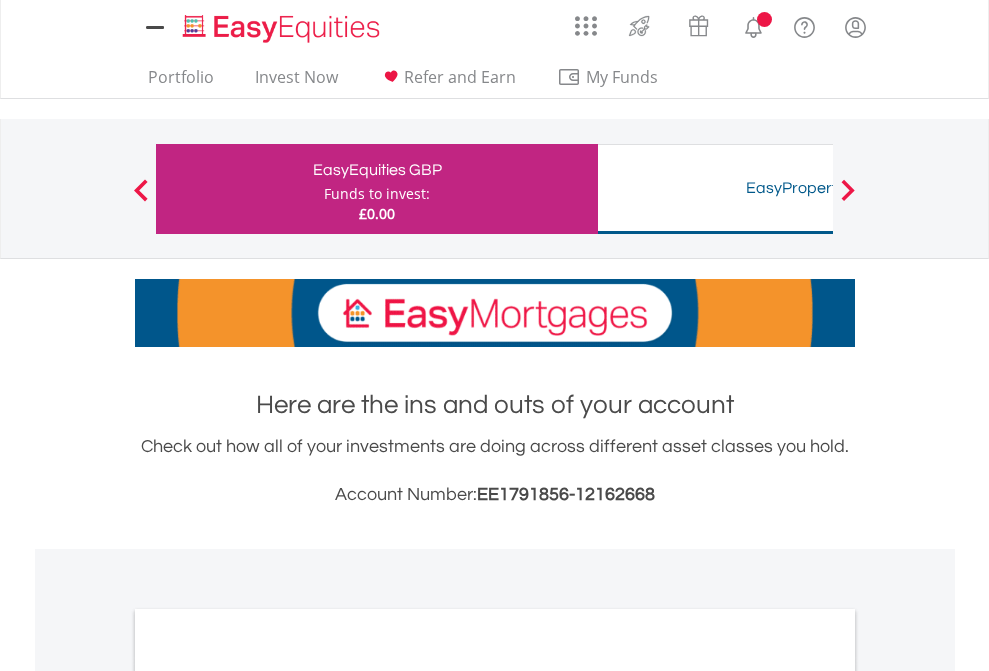 scroll, scrollTop: 0, scrollLeft: 0, axis: both 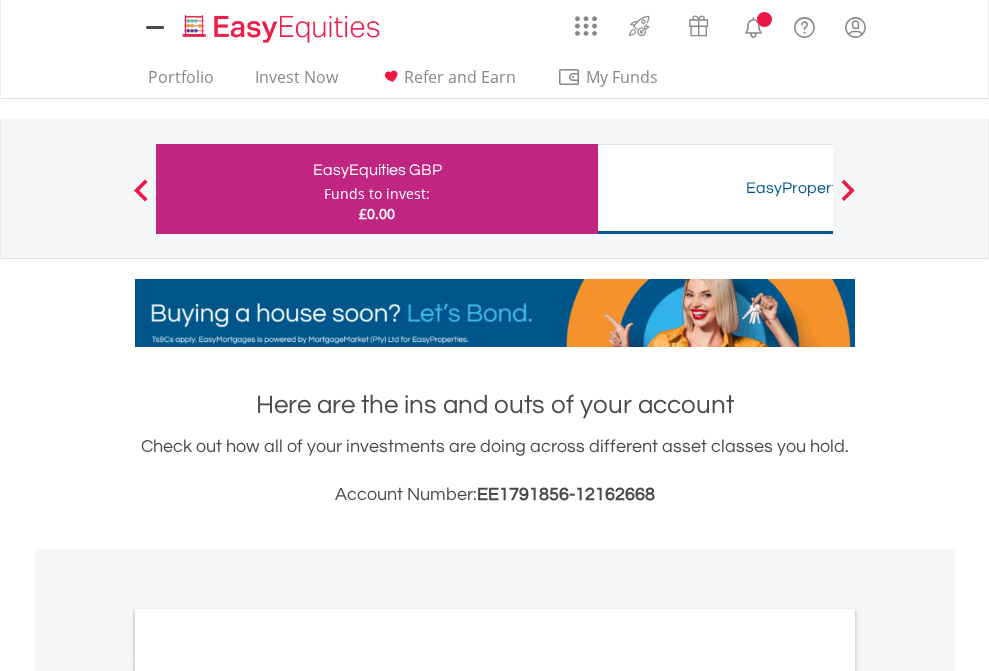 click on "All Holdings" at bounding box center (268, 1096) 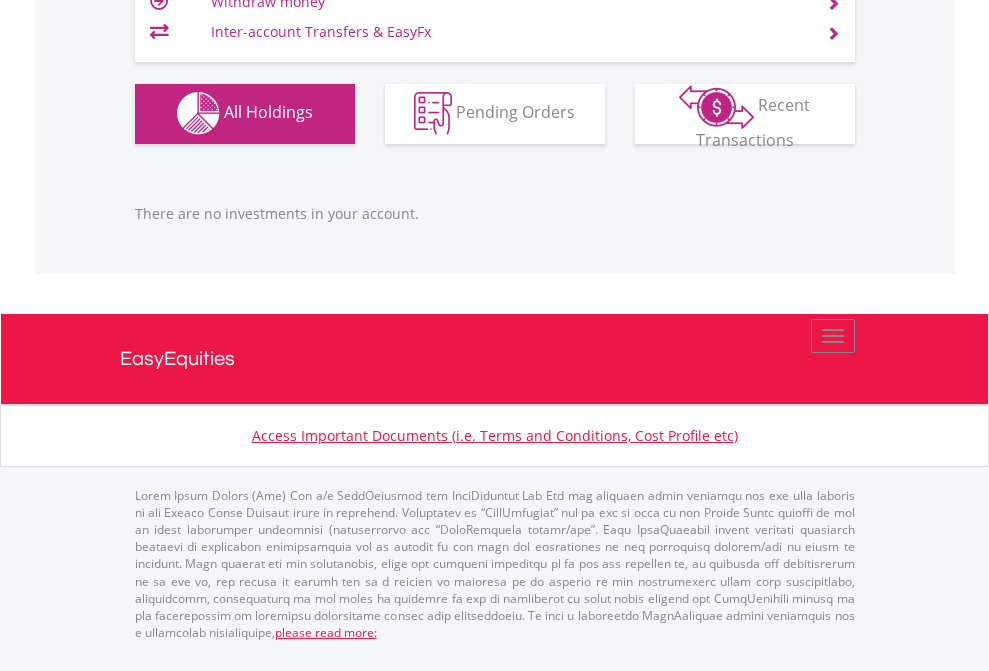 scroll, scrollTop: 1980, scrollLeft: 0, axis: vertical 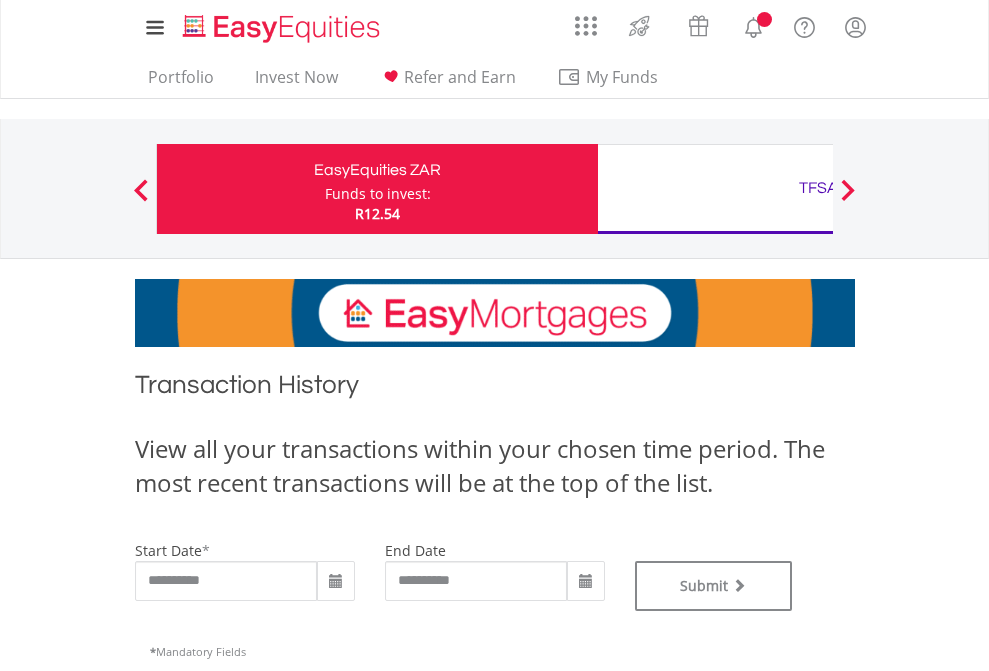 type on "**********" 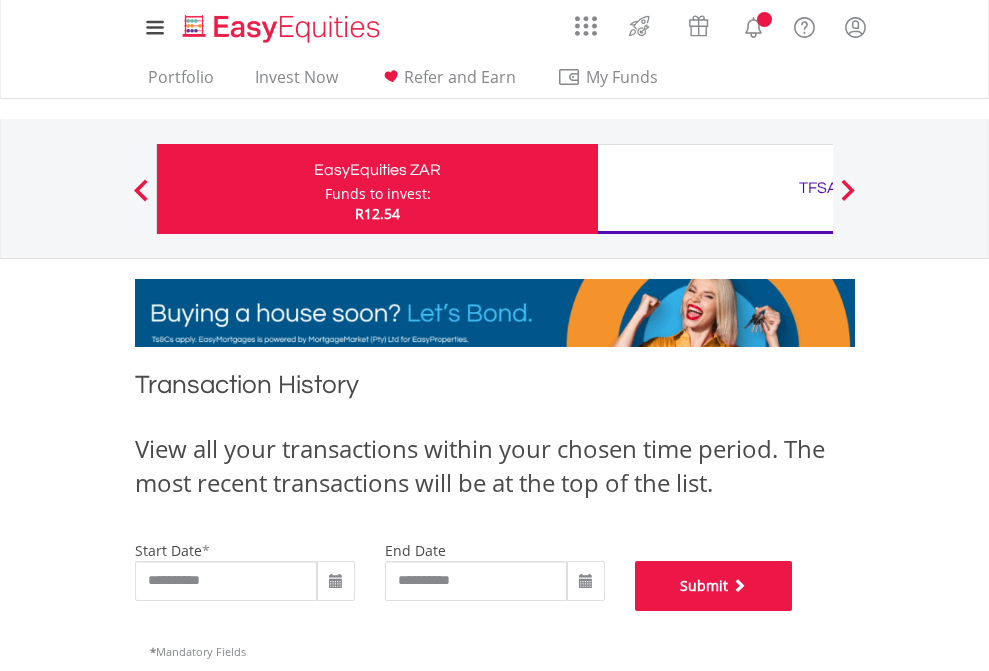 click on "Submit" at bounding box center [714, 586] 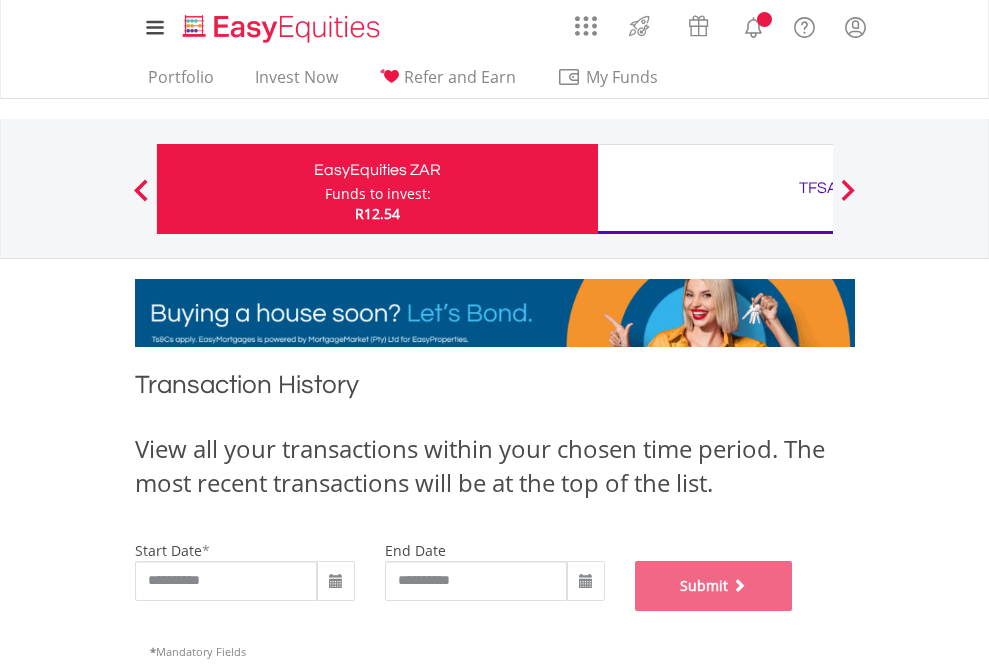 scroll, scrollTop: 811, scrollLeft: 0, axis: vertical 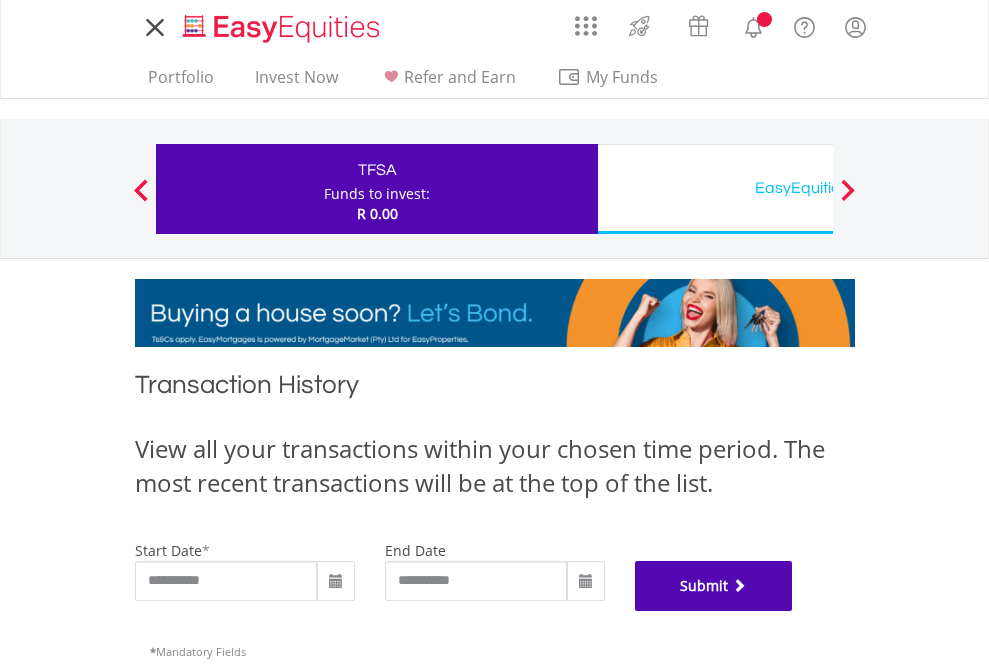 click on "Submit" at bounding box center (714, 586) 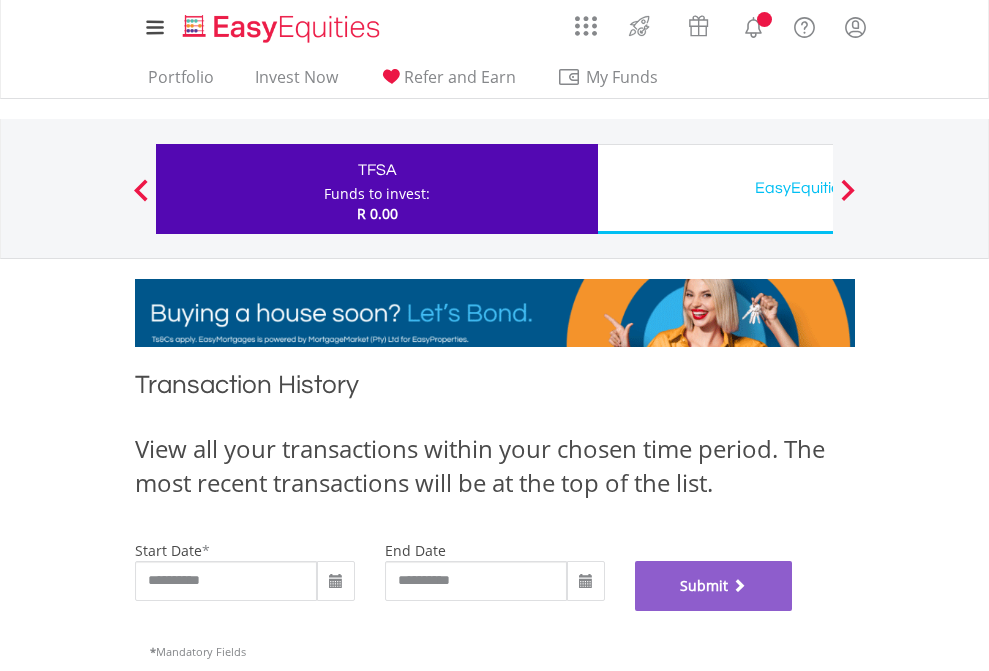 scroll, scrollTop: 811, scrollLeft: 0, axis: vertical 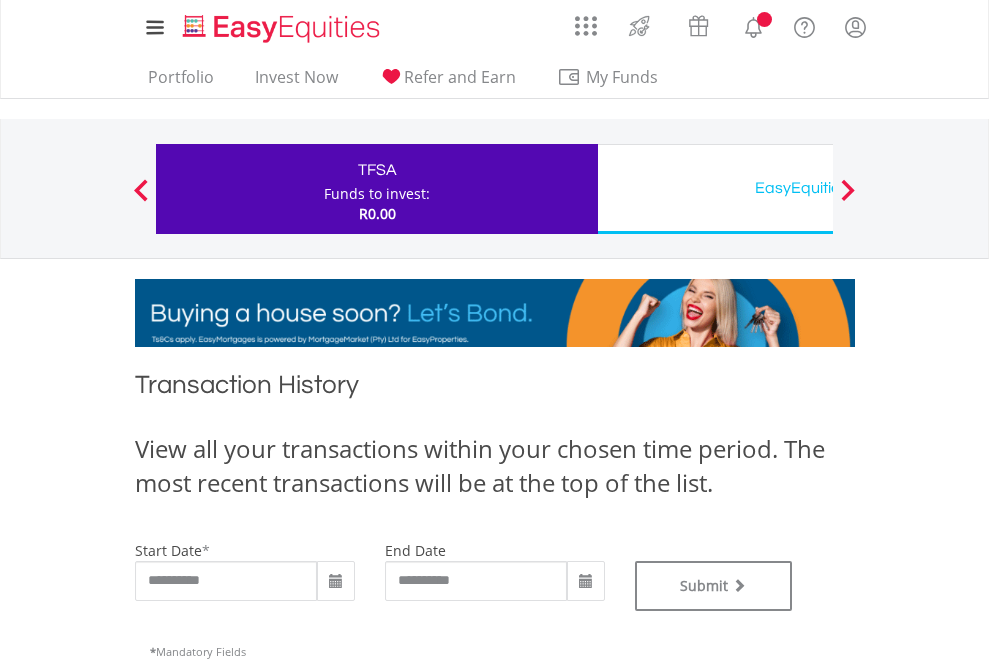 click on "EasyEquities USD" at bounding box center (818, 188) 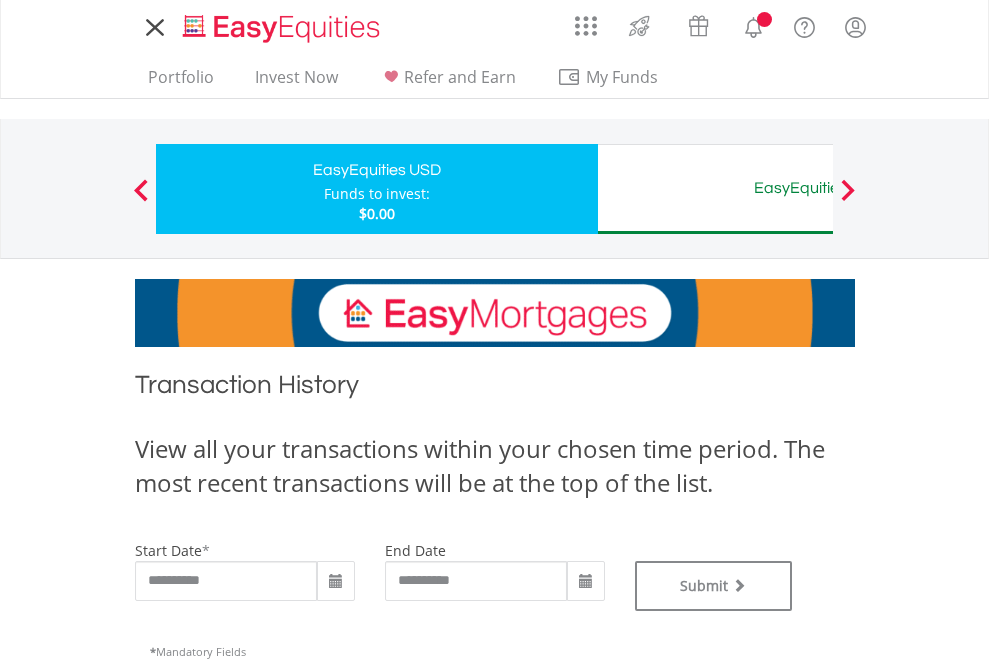 scroll, scrollTop: 0, scrollLeft: 0, axis: both 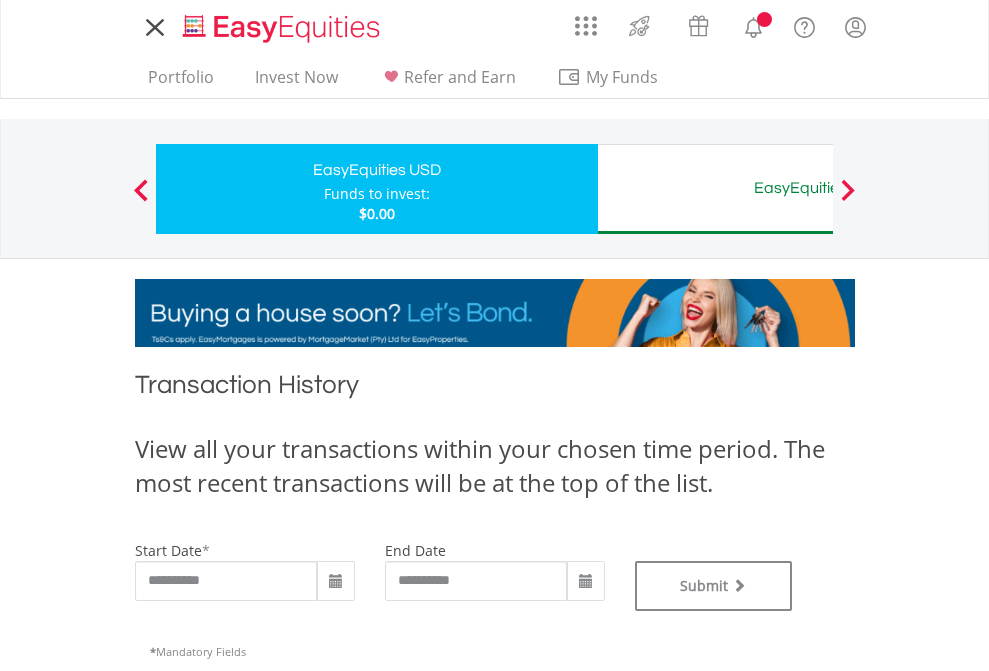 type on "**********" 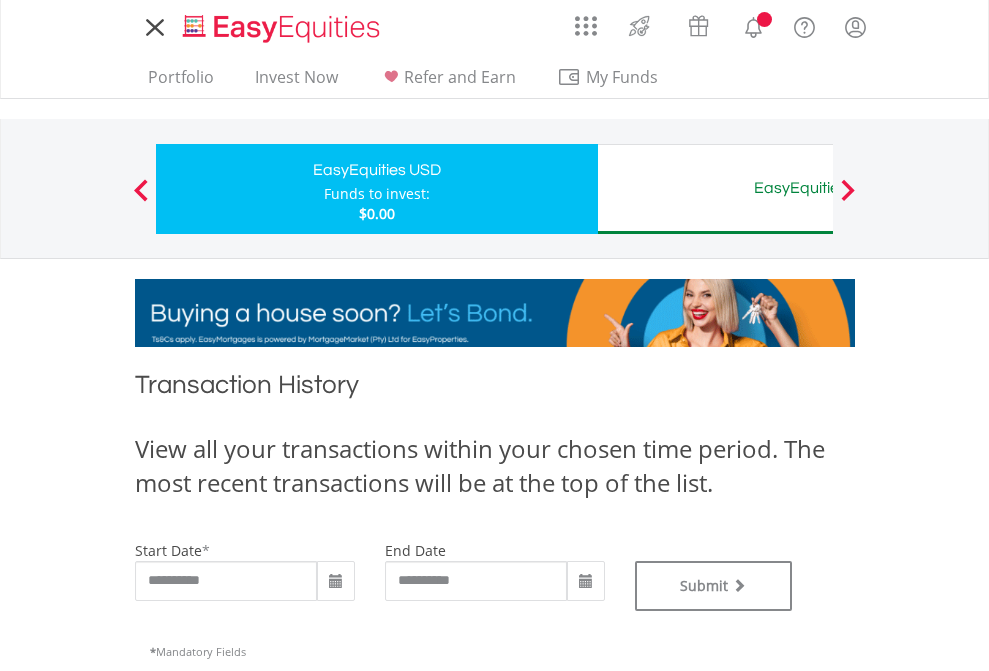type on "**********" 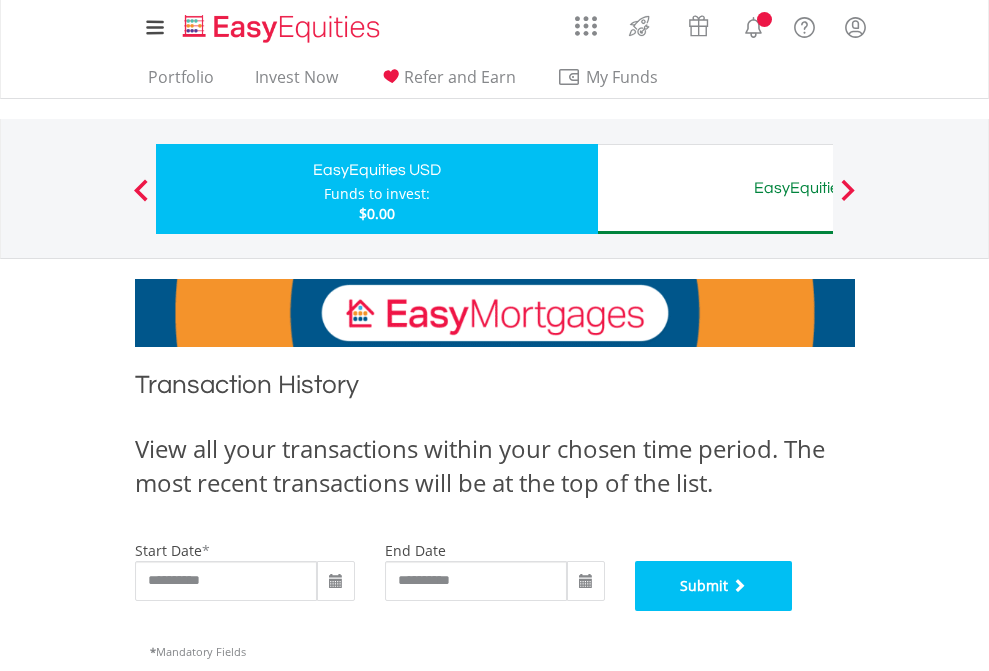 click on "Submit" at bounding box center [714, 586] 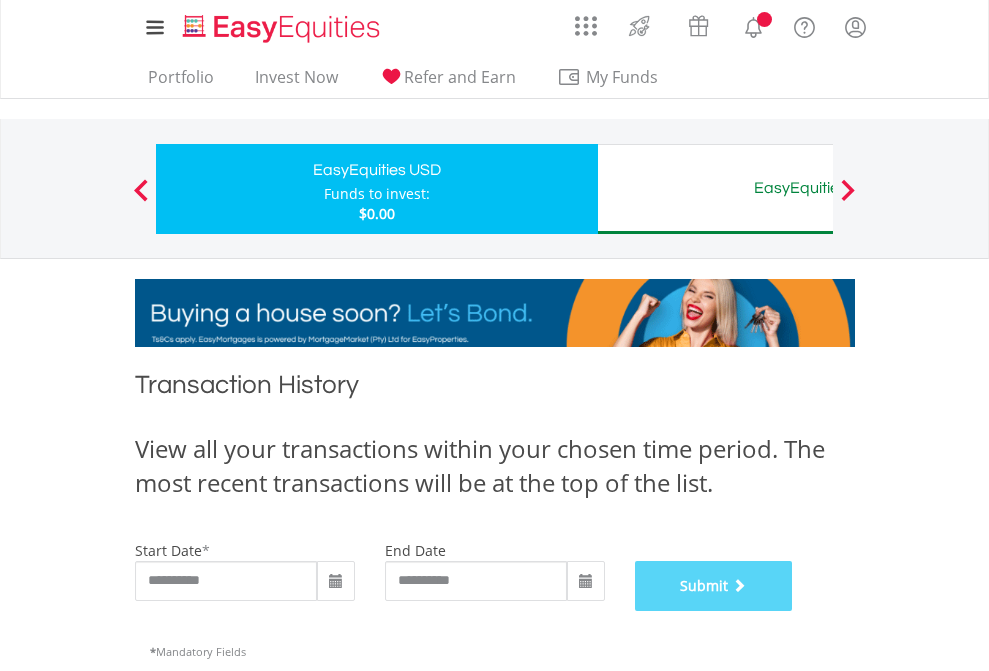 scroll, scrollTop: 811, scrollLeft: 0, axis: vertical 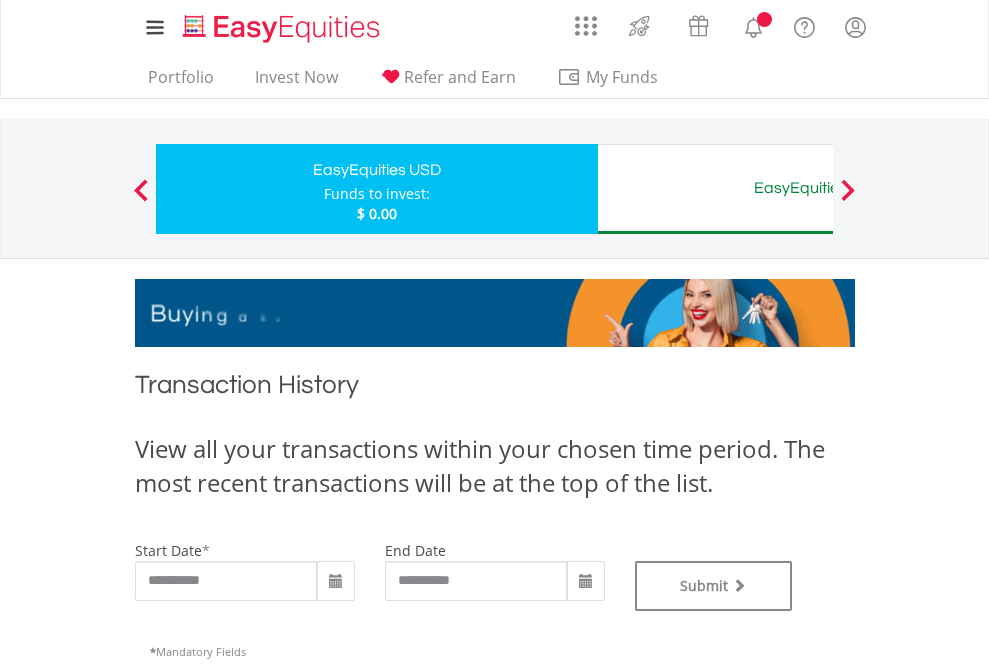 click on "EasyEquities AUD" at bounding box center (818, 188) 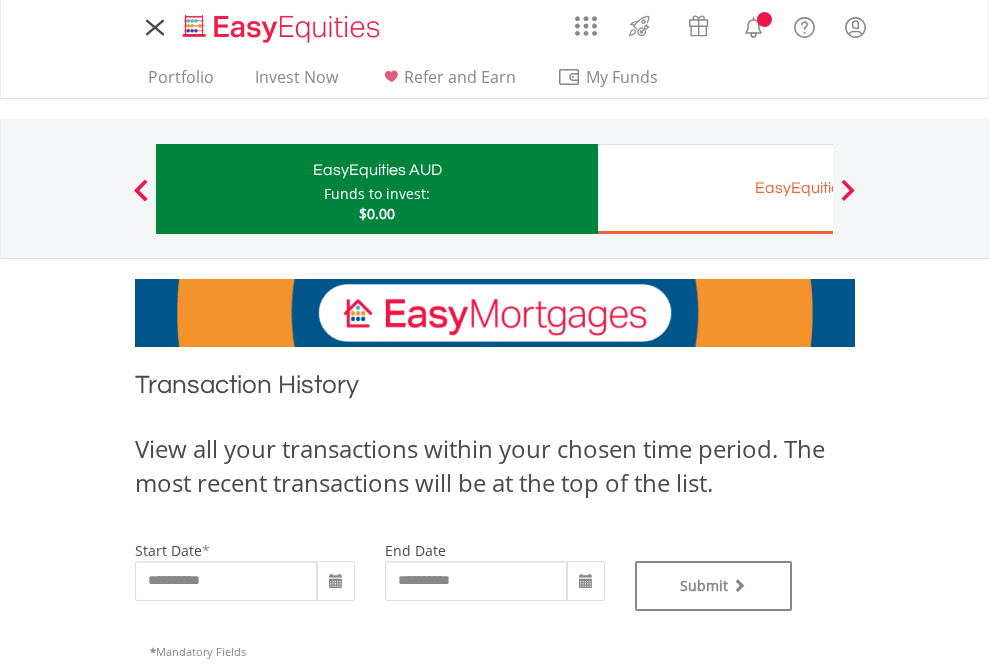 scroll, scrollTop: 0, scrollLeft: 0, axis: both 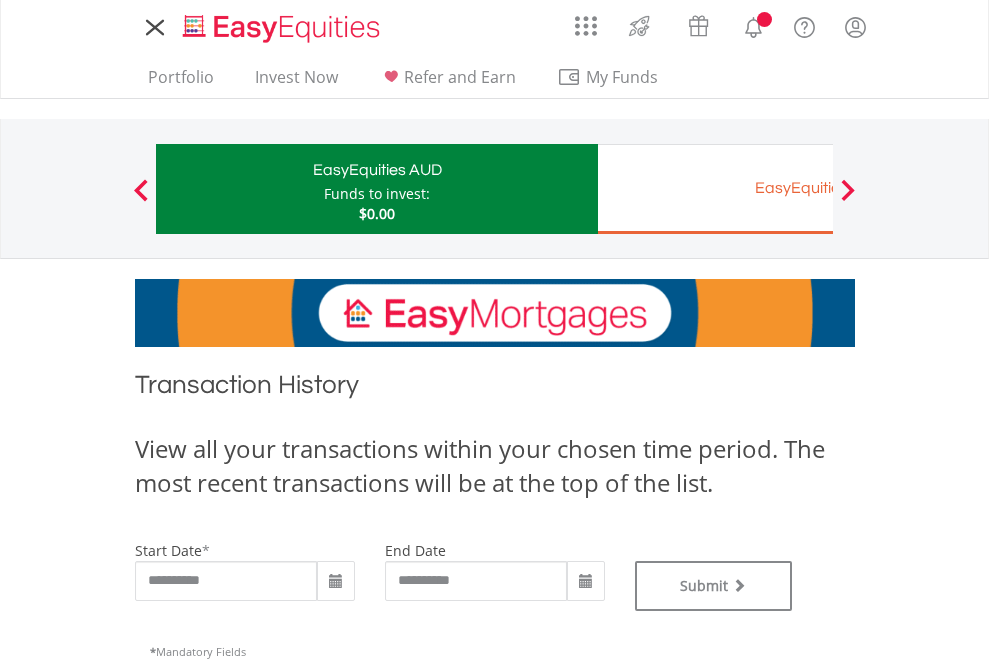 type on "**********" 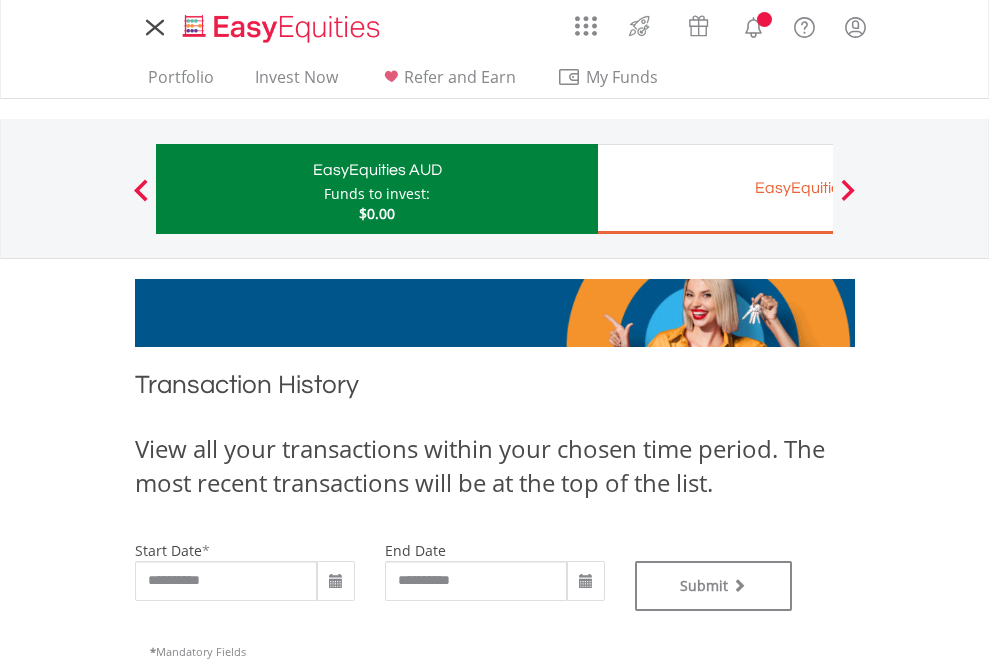 type on "**********" 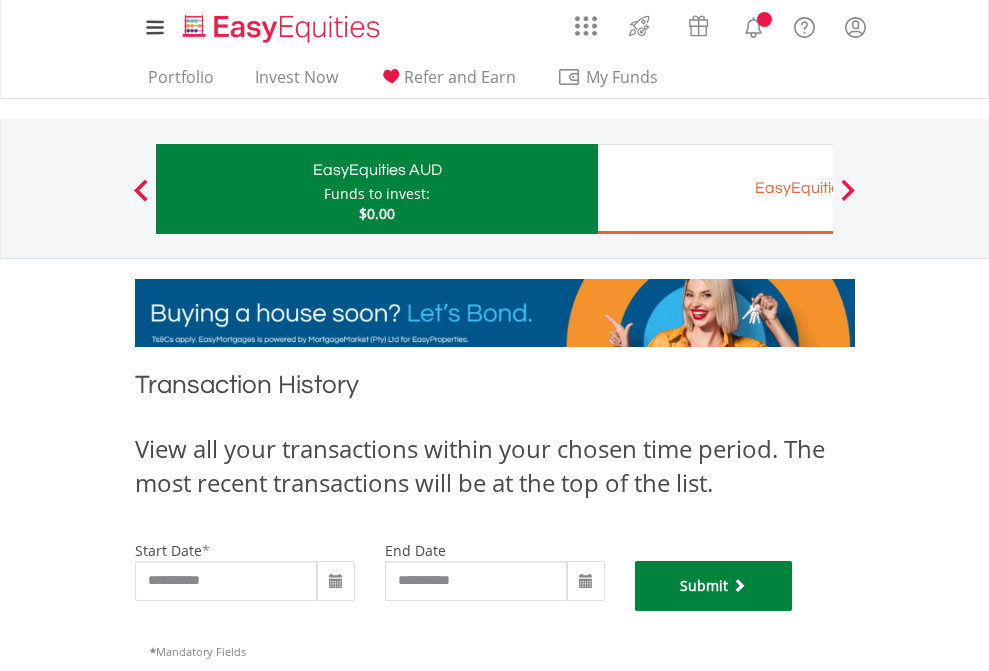 click on "Submit" at bounding box center (714, 586) 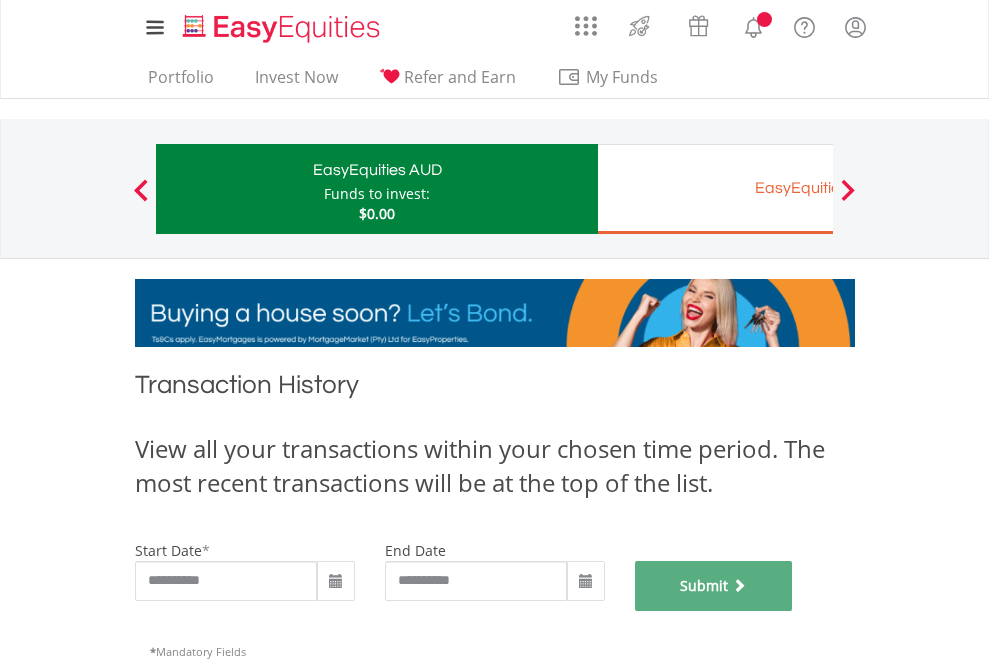 scroll, scrollTop: 811, scrollLeft: 0, axis: vertical 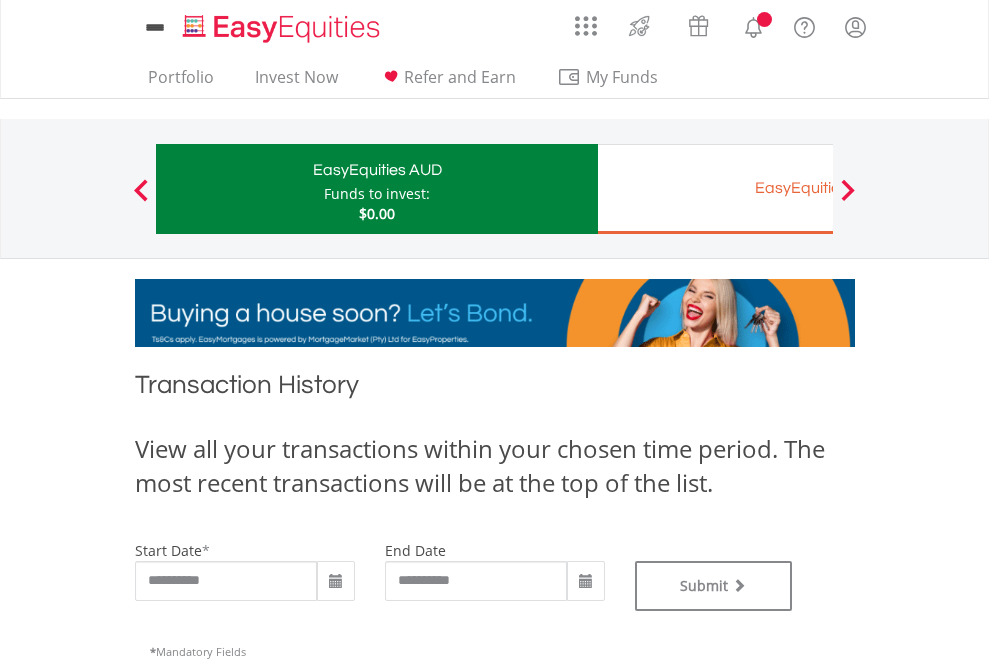 click on "EasyEquities EUR" at bounding box center (818, 188) 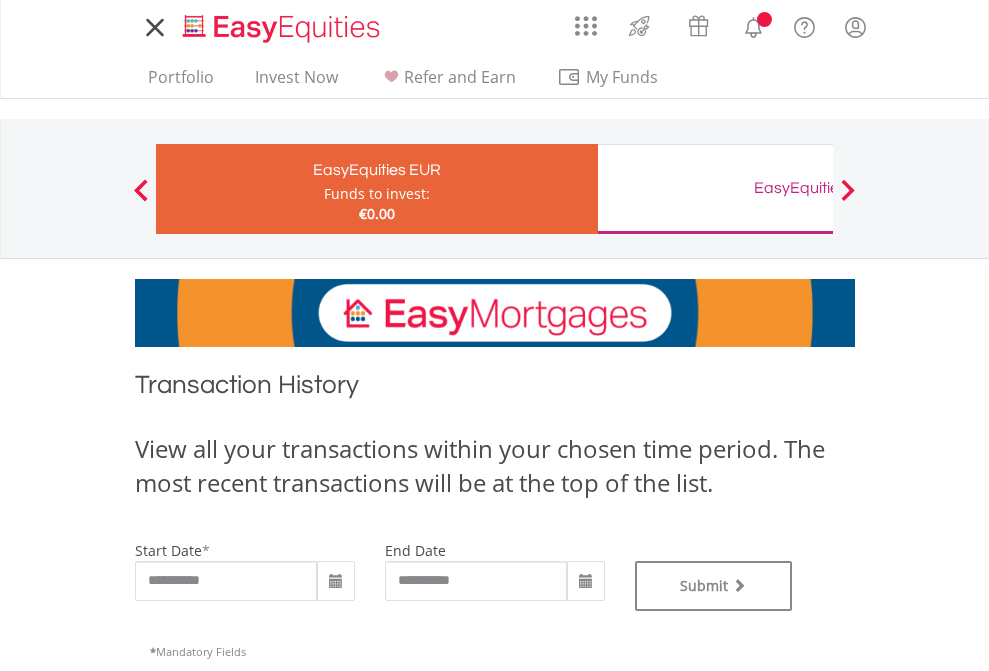 scroll, scrollTop: 0, scrollLeft: 0, axis: both 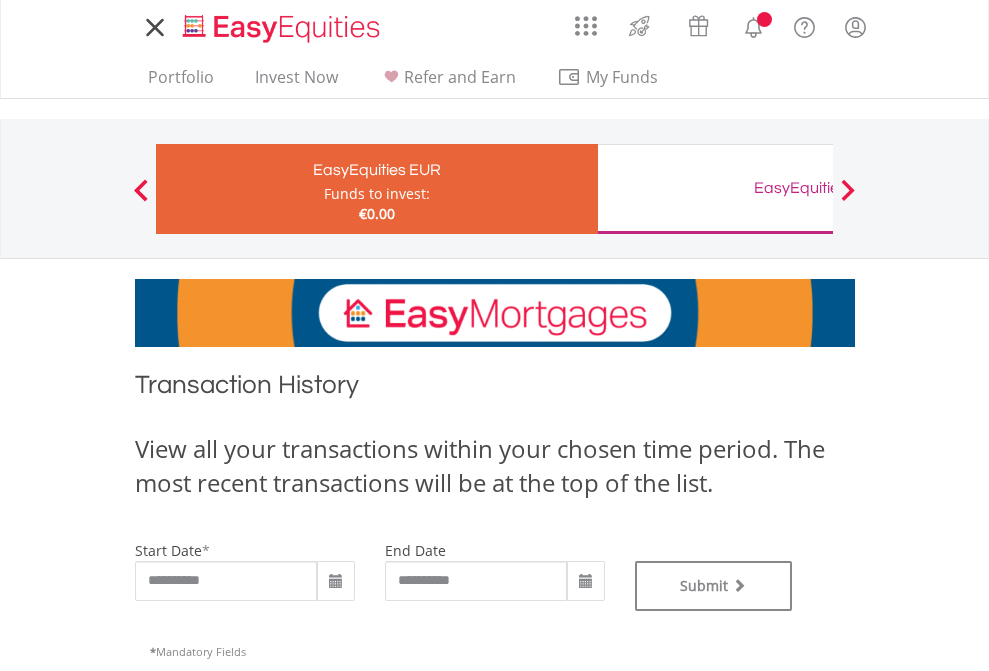 type on "**********" 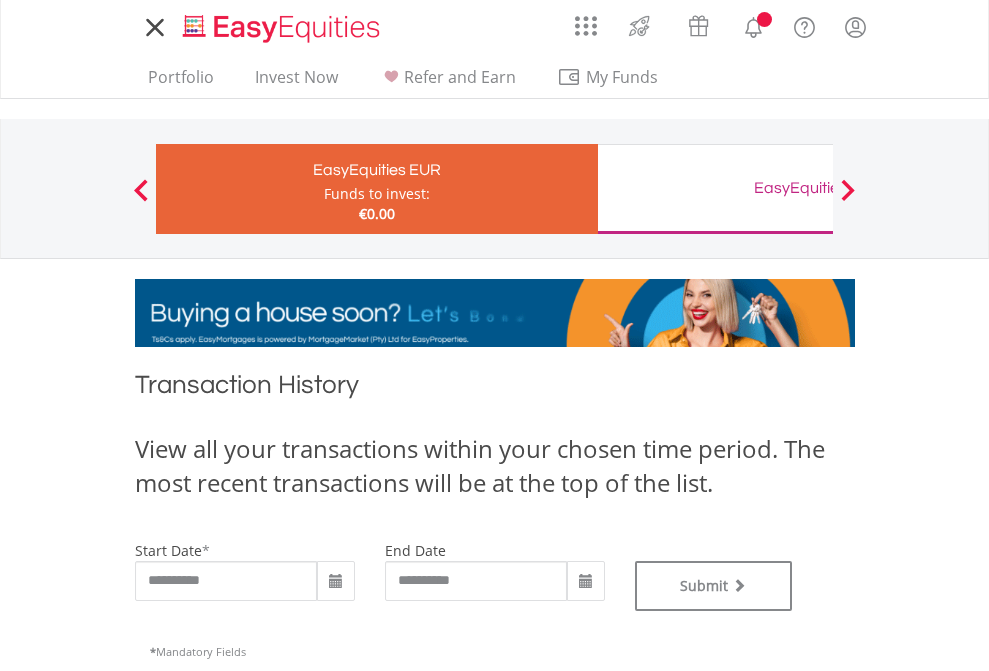 type on "**********" 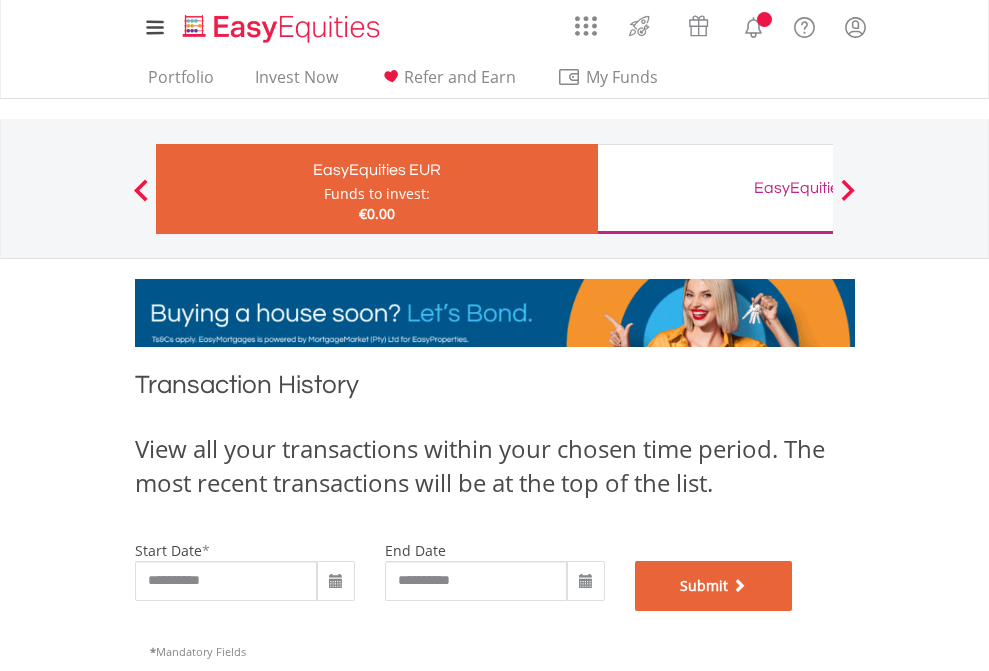 click on "Submit" at bounding box center [714, 586] 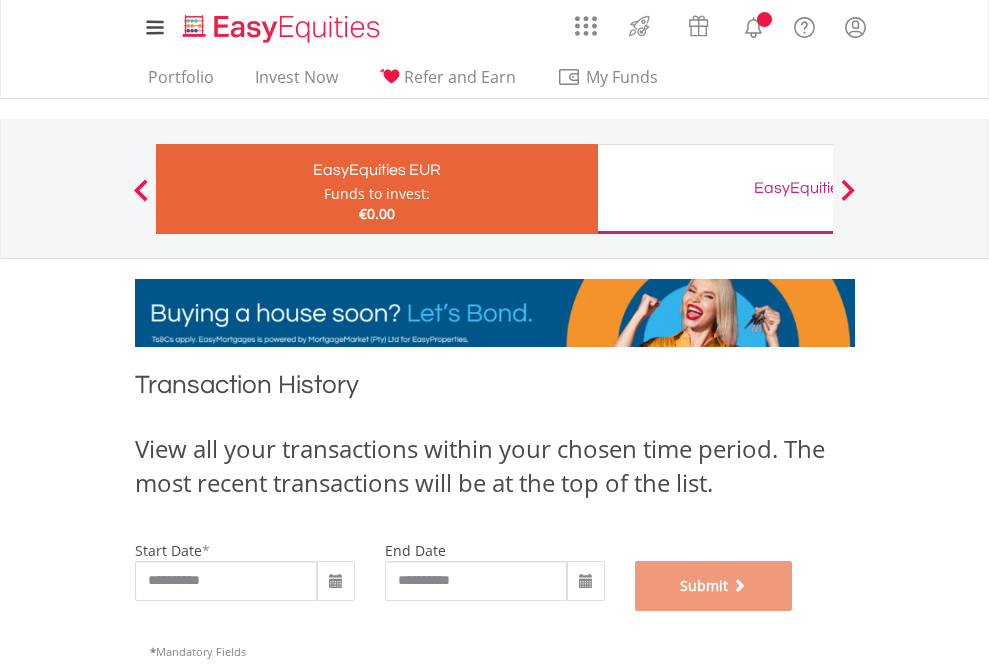 scroll, scrollTop: 811, scrollLeft: 0, axis: vertical 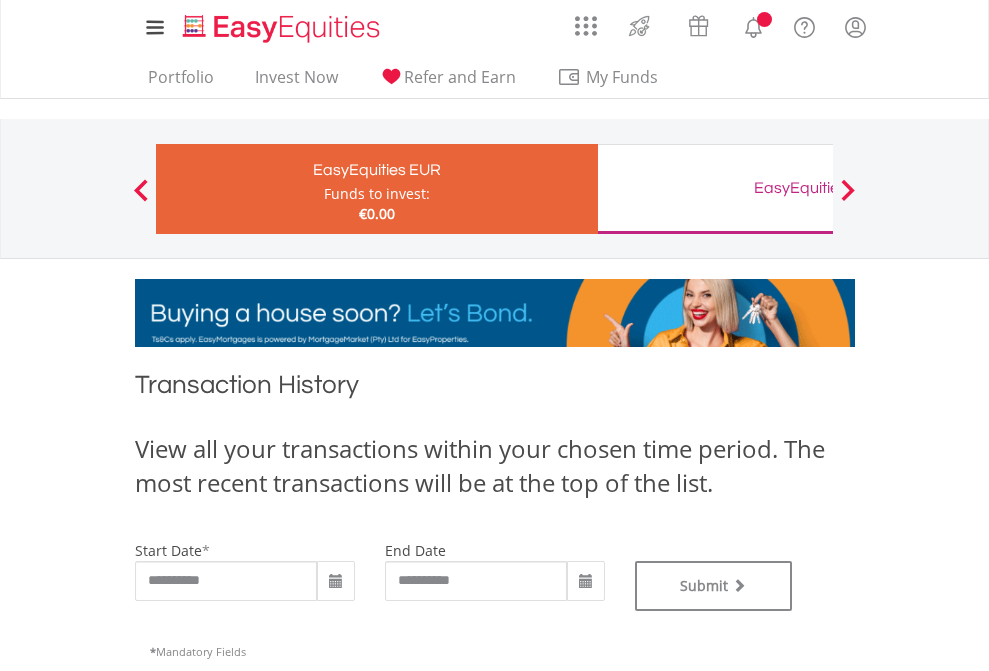 click on "EasyEquities GBP" at bounding box center (818, 188) 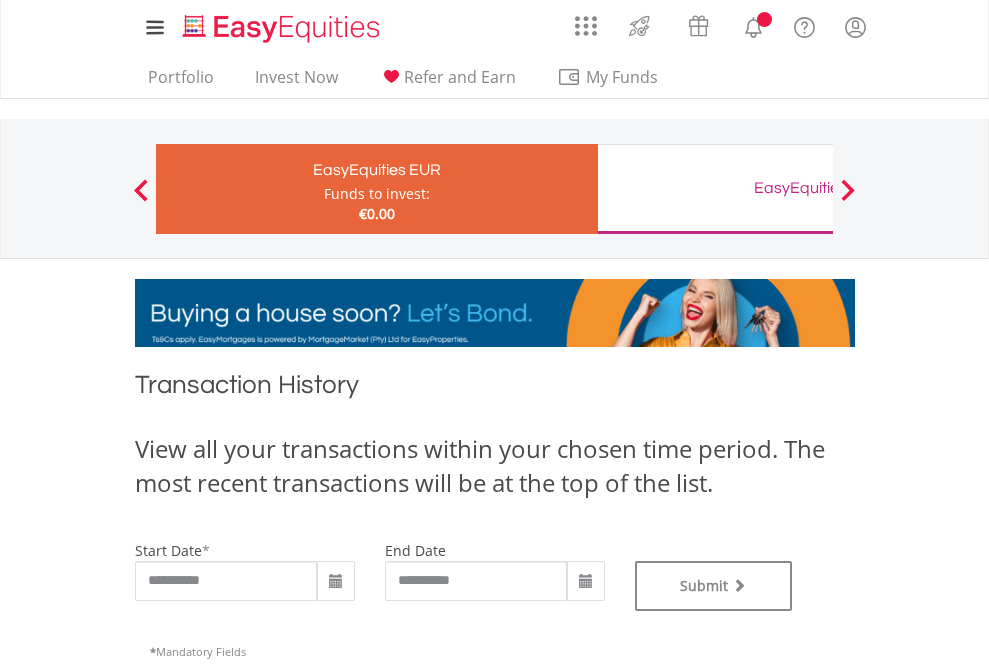 type on "**********" 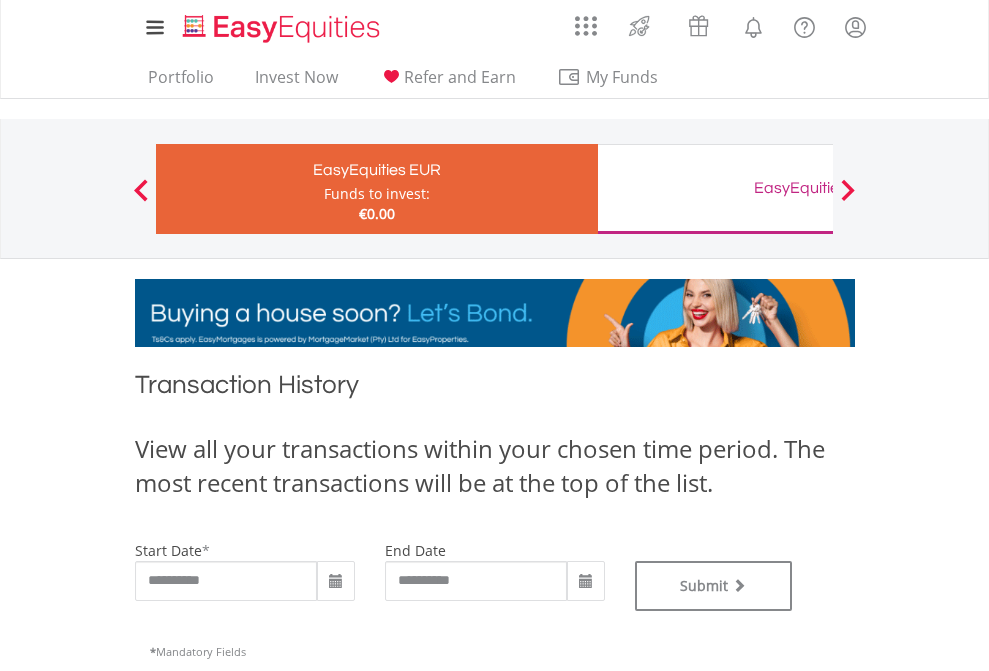 type on "**********" 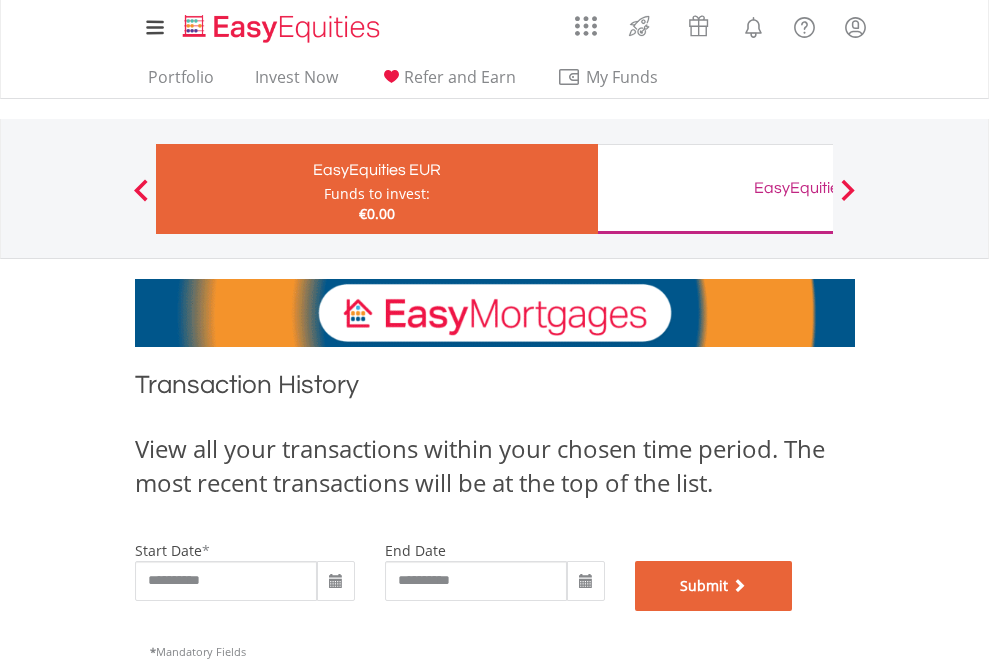 click on "Submit" at bounding box center (714, 586) 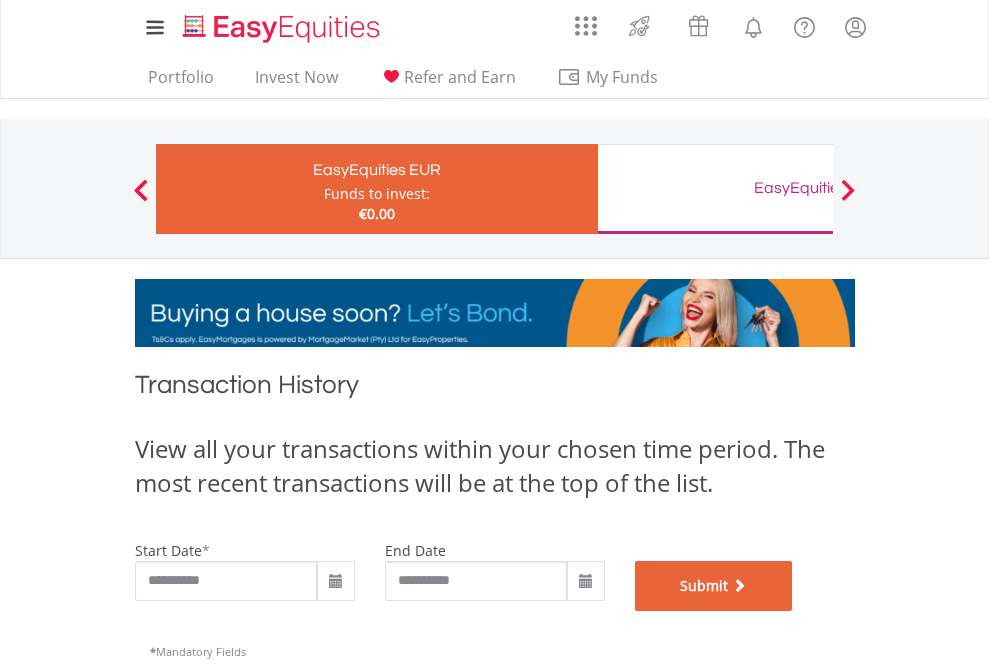 scroll, scrollTop: 811, scrollLeft: 0, axis: vertical 